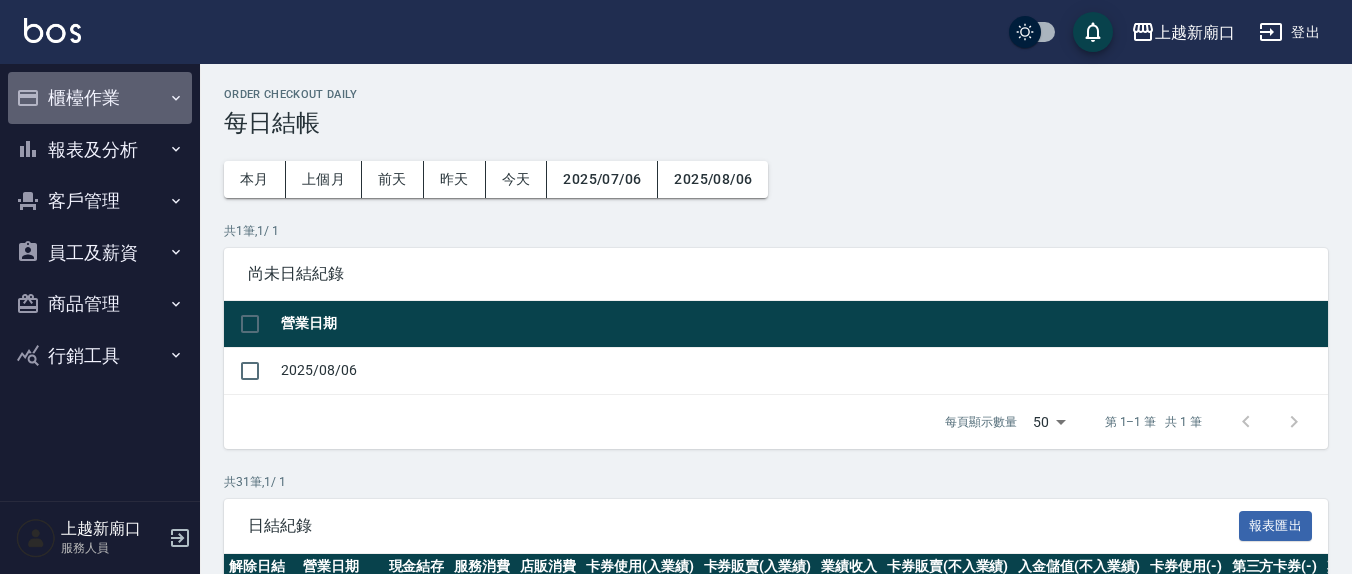 click on "櫃檯作業" at bounding box center (100, 98) 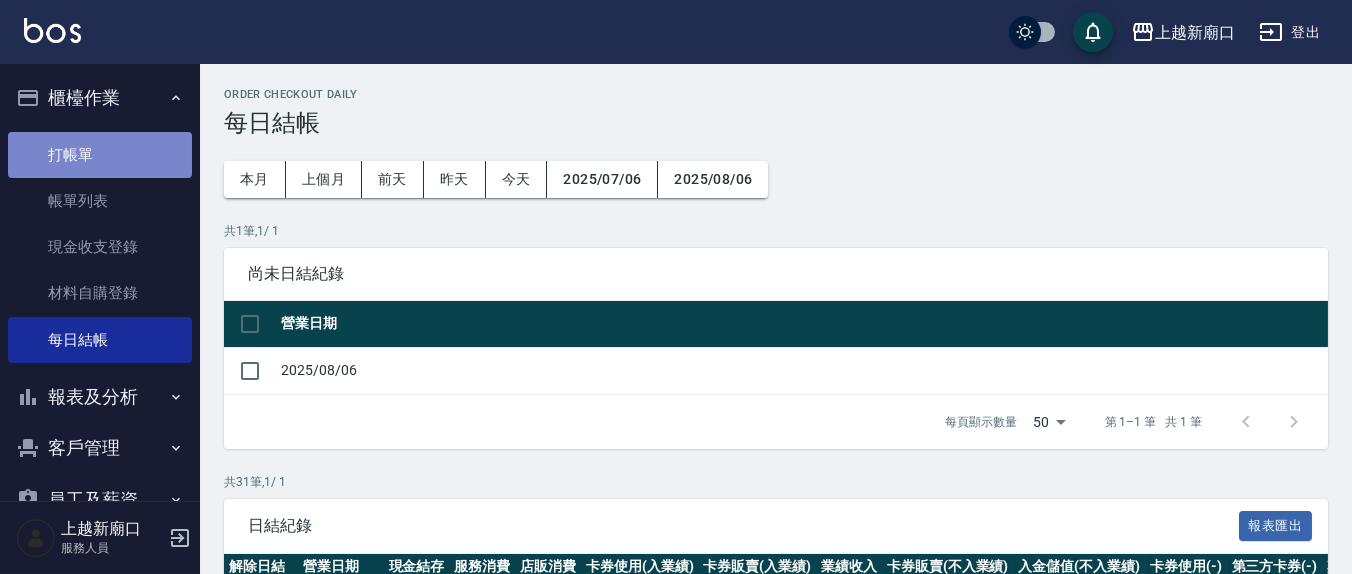 click on "打帳單" at bounding box center [100, 155] 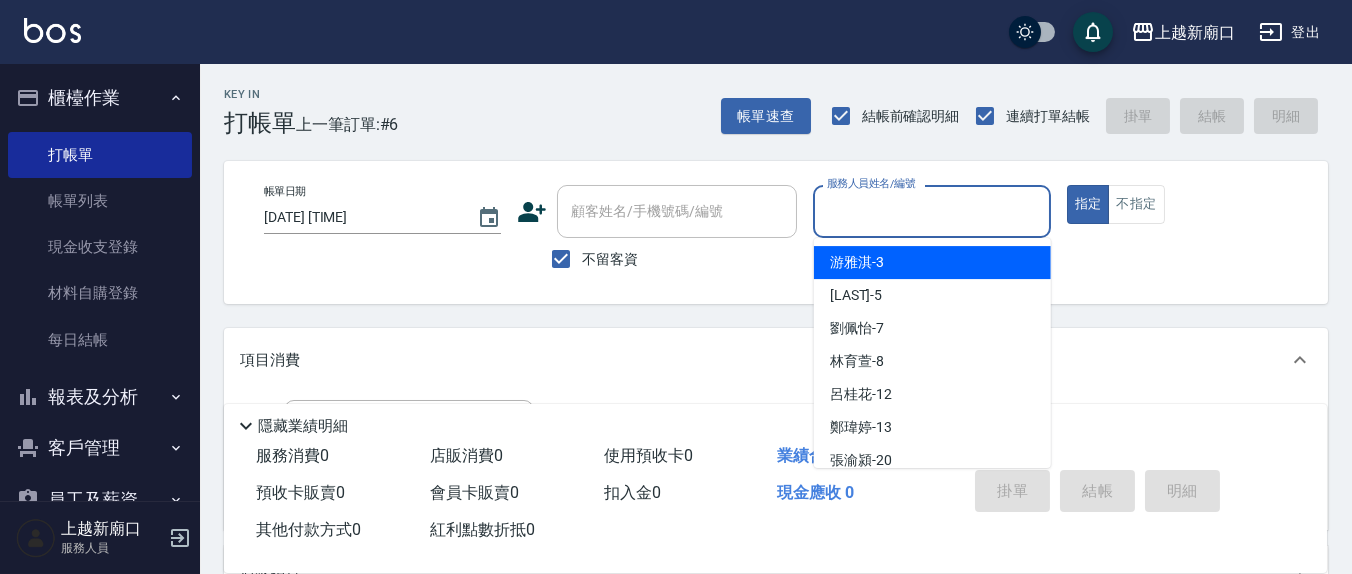 click on "服務人員姓名/編號" at bounding box center (931, 211) 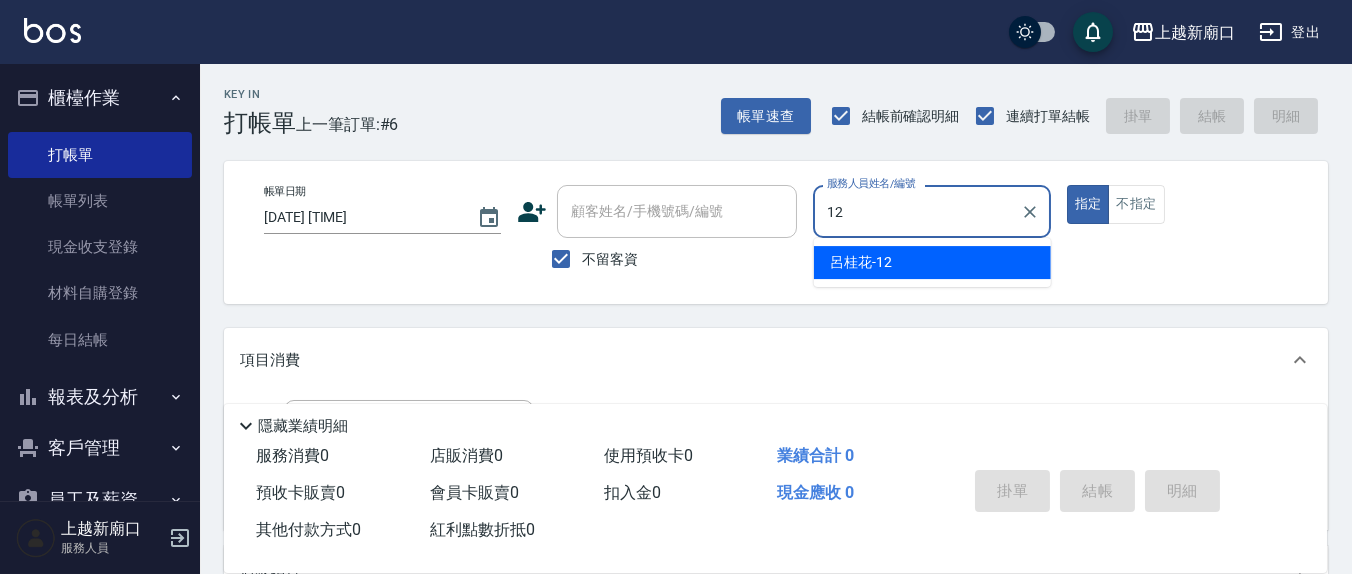 type on "12" 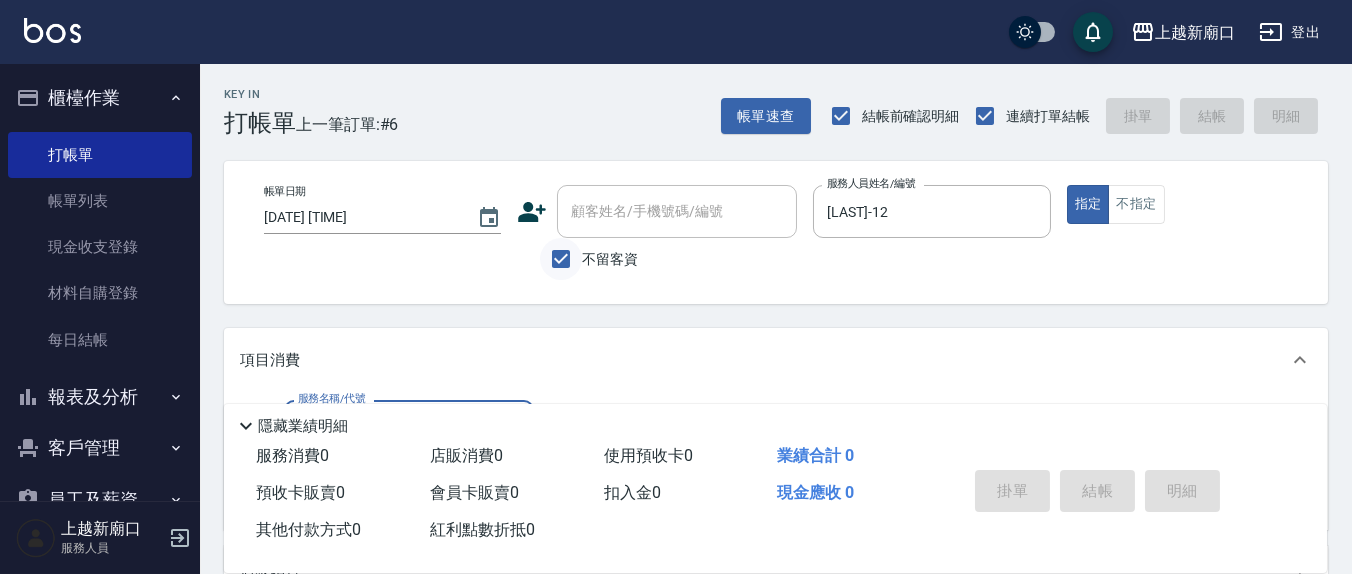 click on "不留客資" at bounding box center [561, 259] 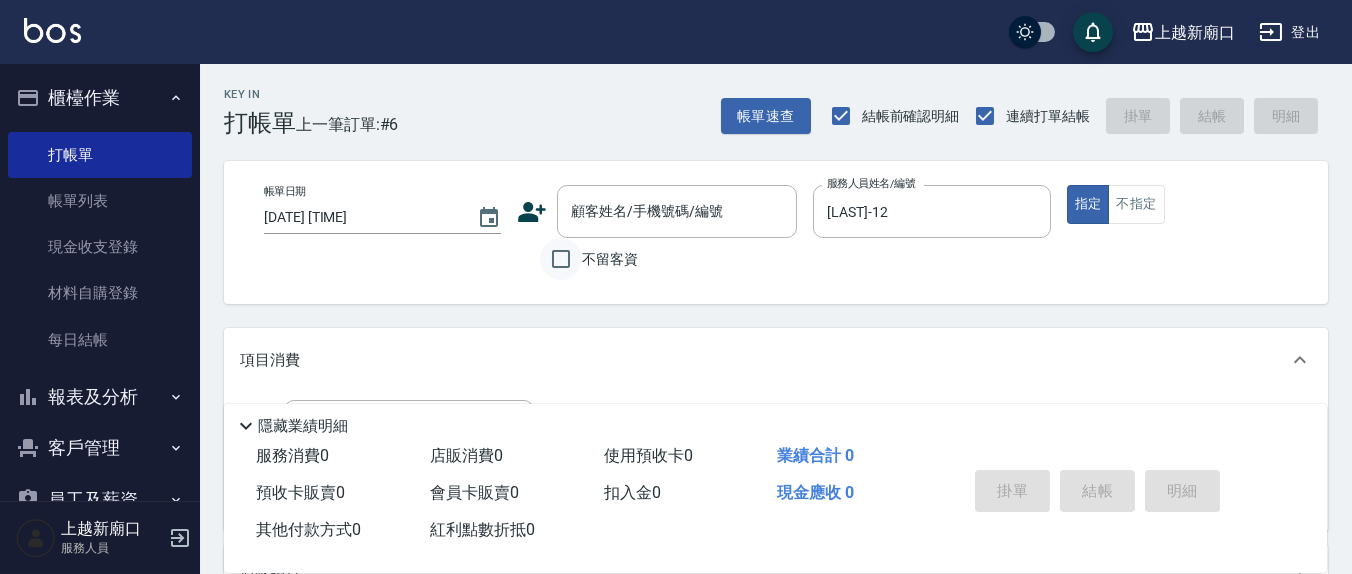 click on "不留客資" at bounding box center (561, 259) 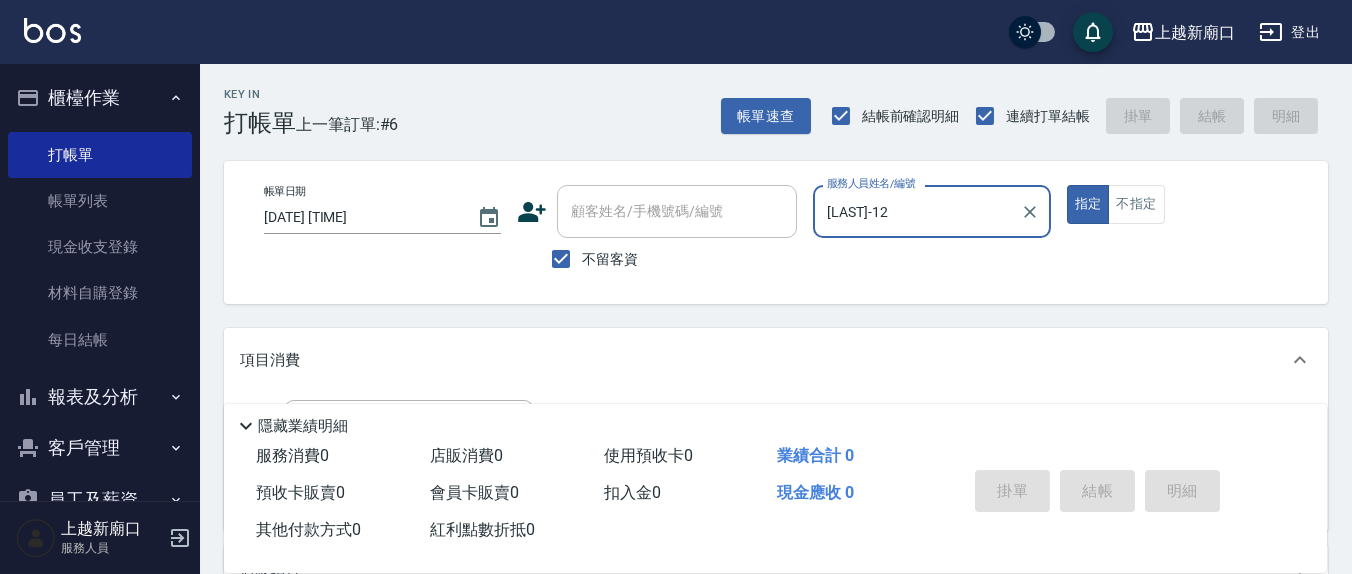 scroll, scrollTop: 208, scrollLeft: 0, axis: vertical 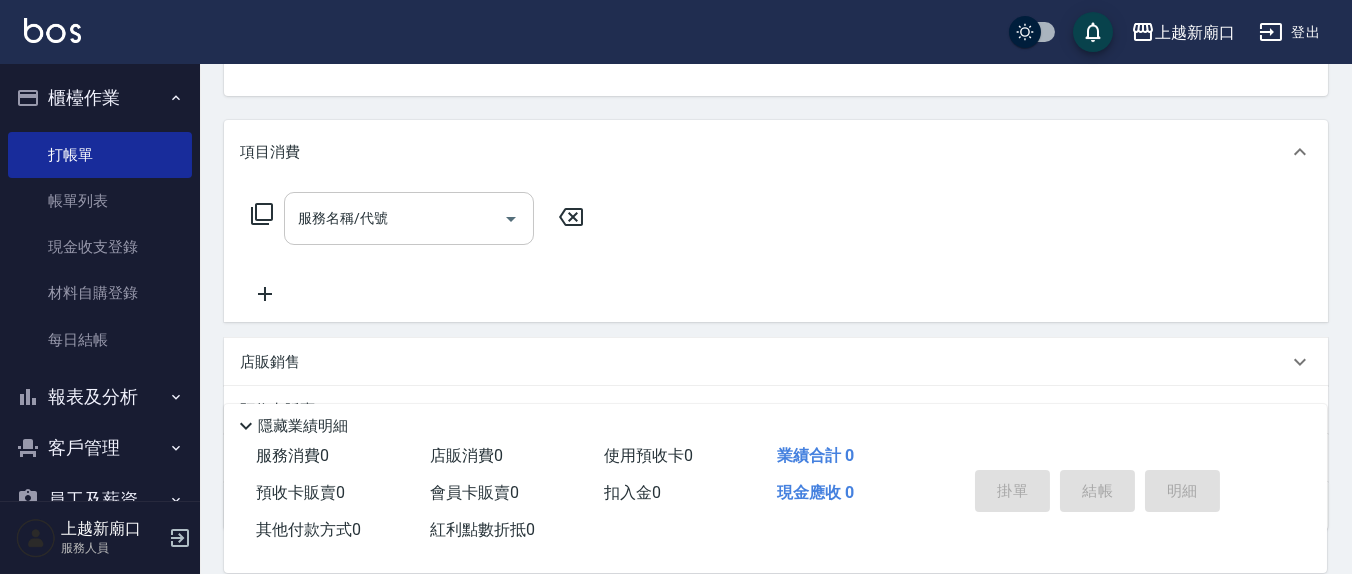 click on "服務名稱/代號" at bounding box center [394, 218] 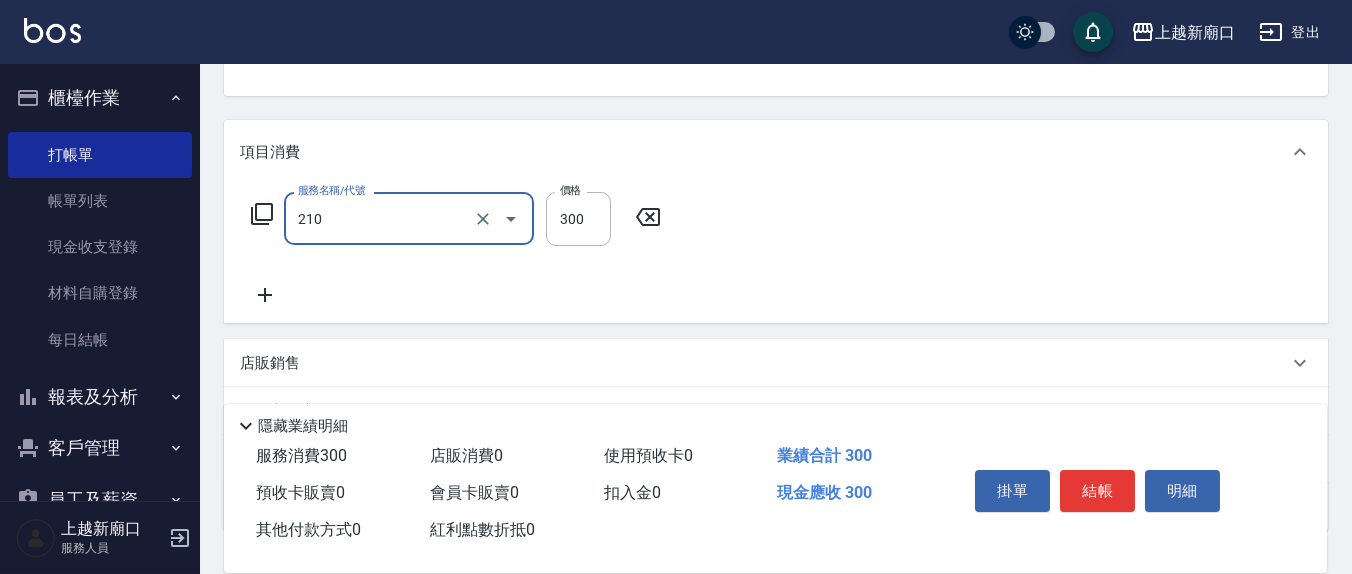 type on "歐娜洗髮精(210)" 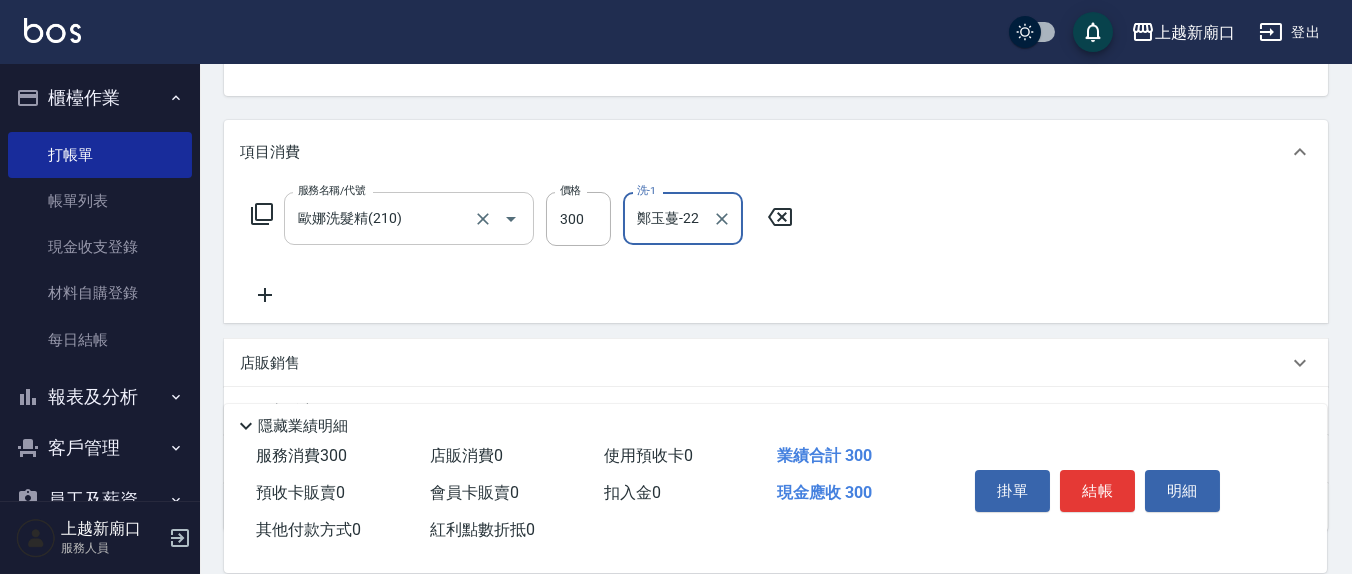 type on "鄭玉蔓-22" 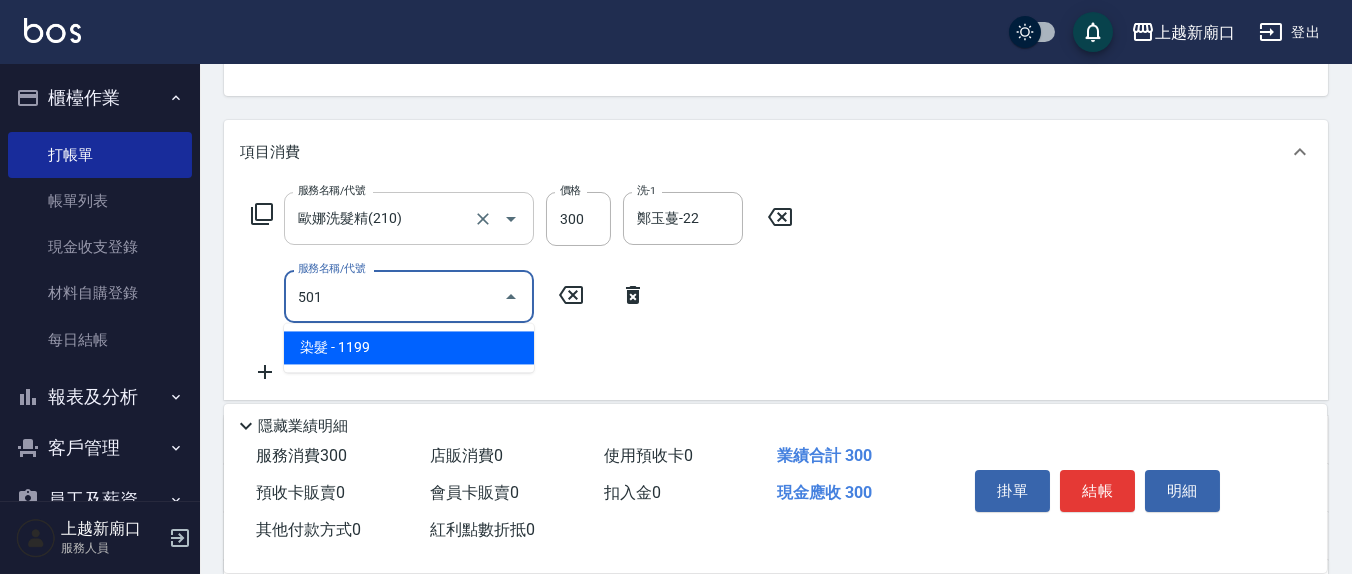 type on "染髮(501)" 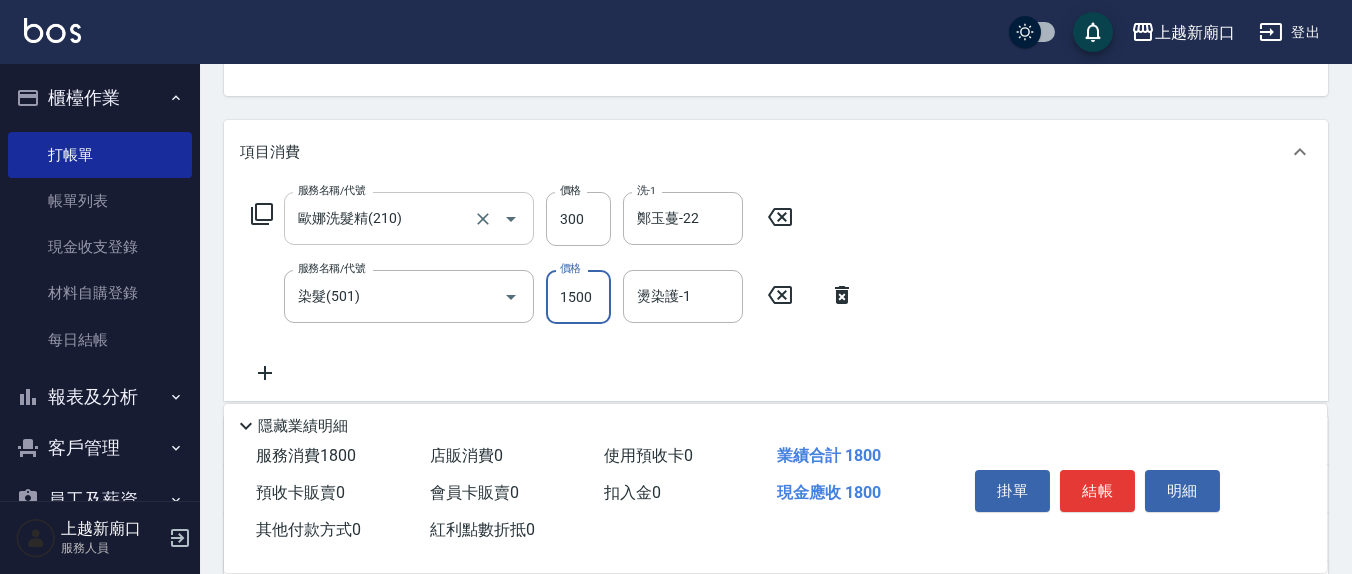 type on "1500" 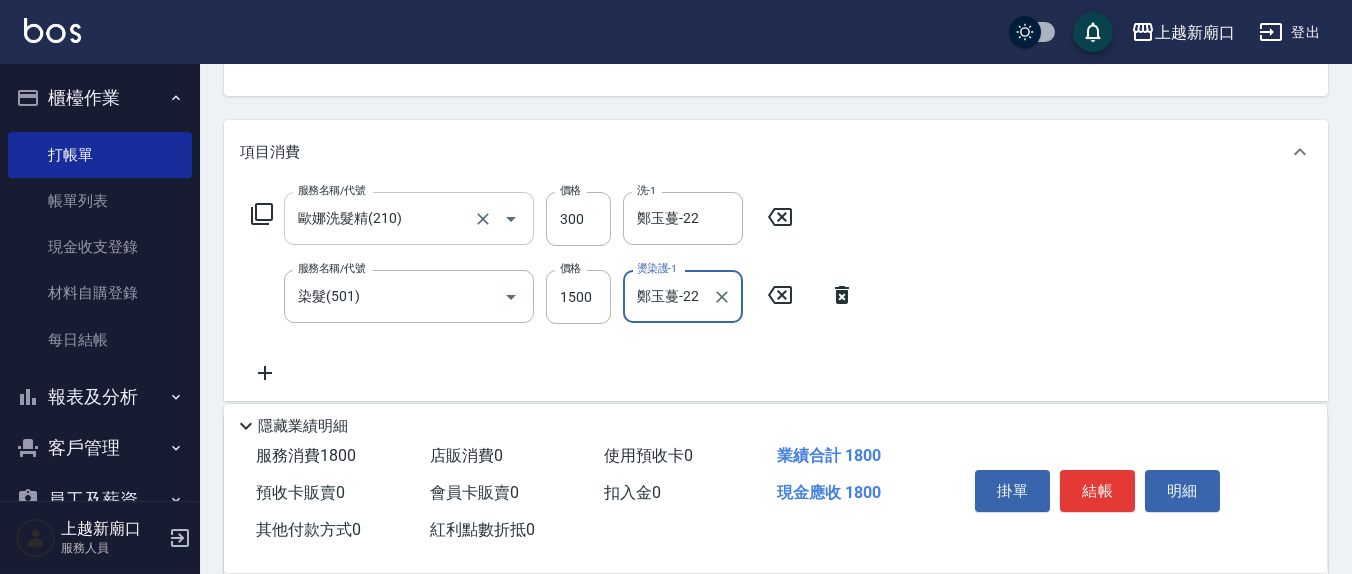 type on "鄭玉蔓-22" 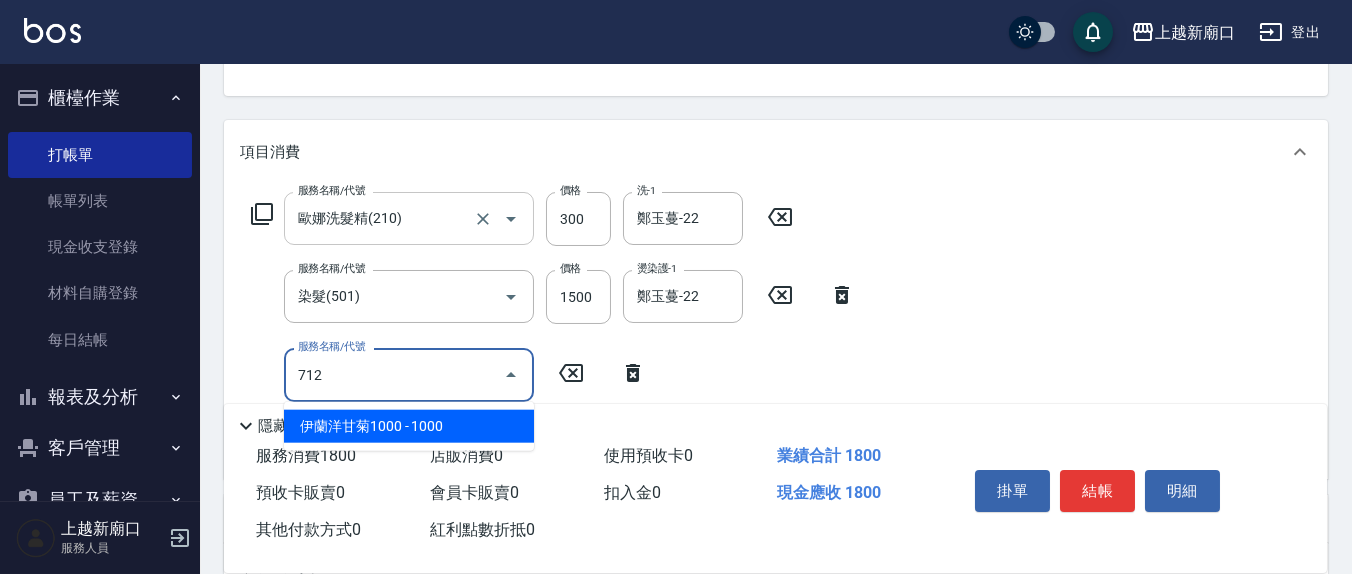 type on "伊蘭洋甘菊1000(712)" 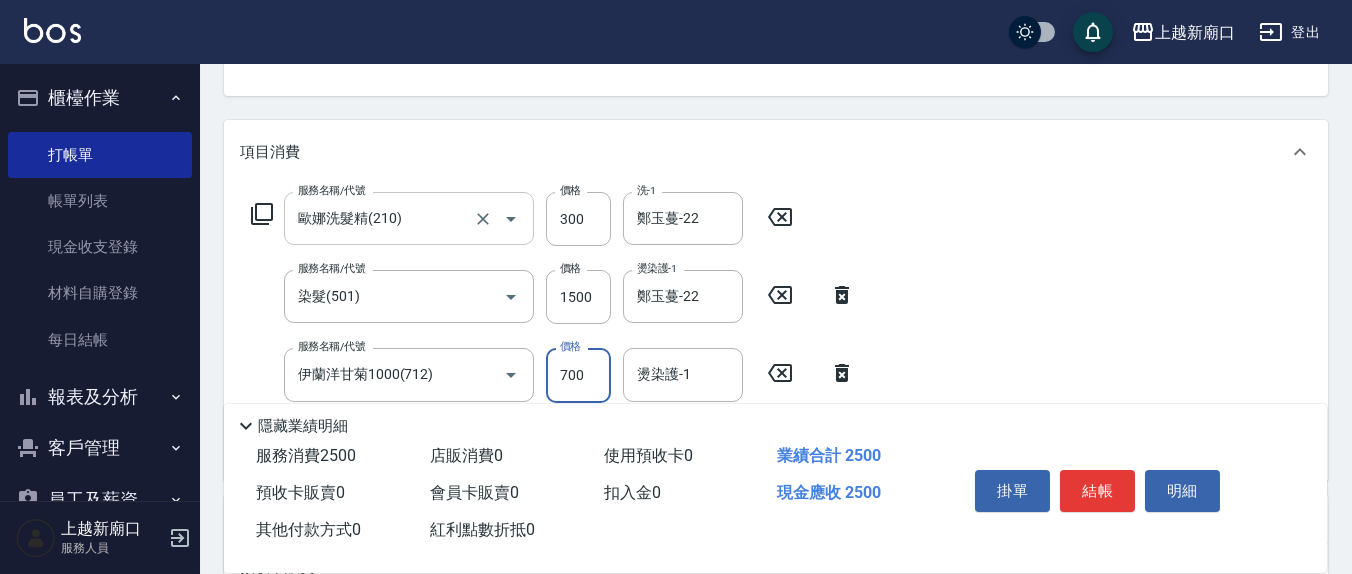 type on "700" 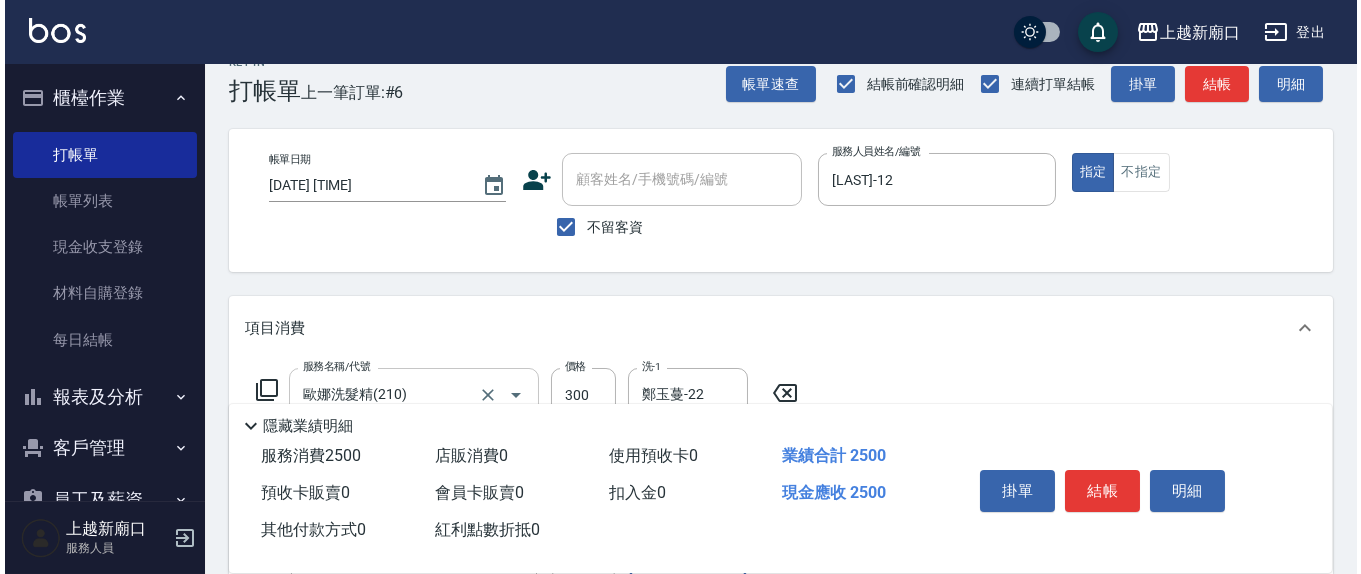 scroll, scrollTop: 0, scrollLeft: 0, axis: both 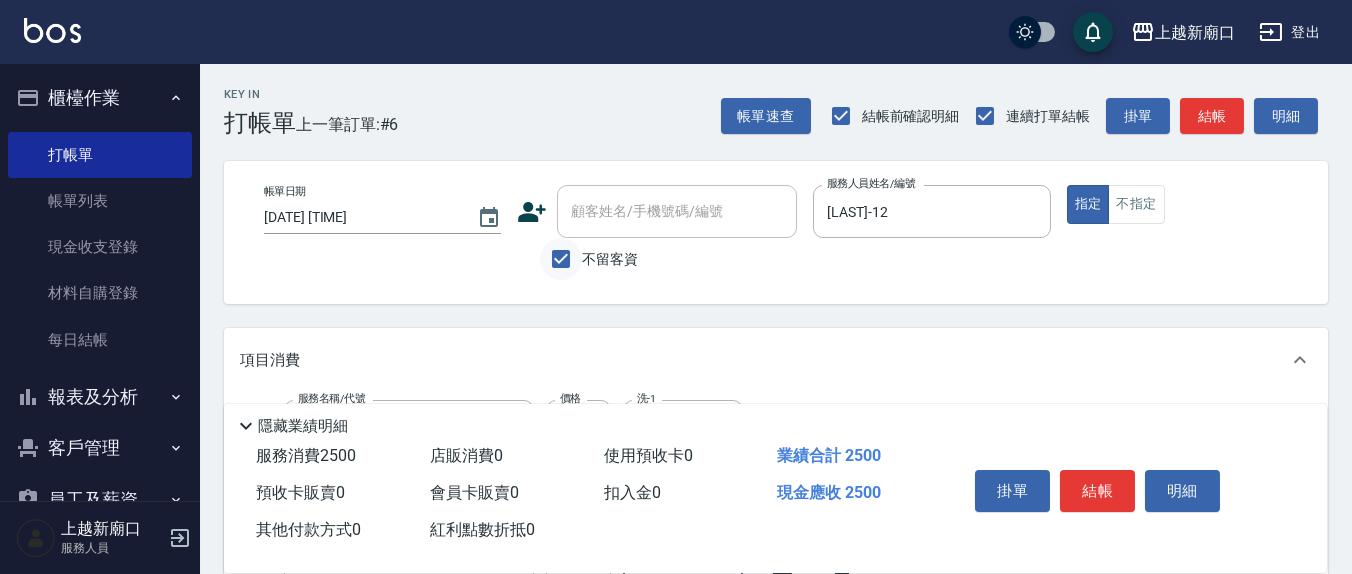 type on "鄭玉蔓-22" 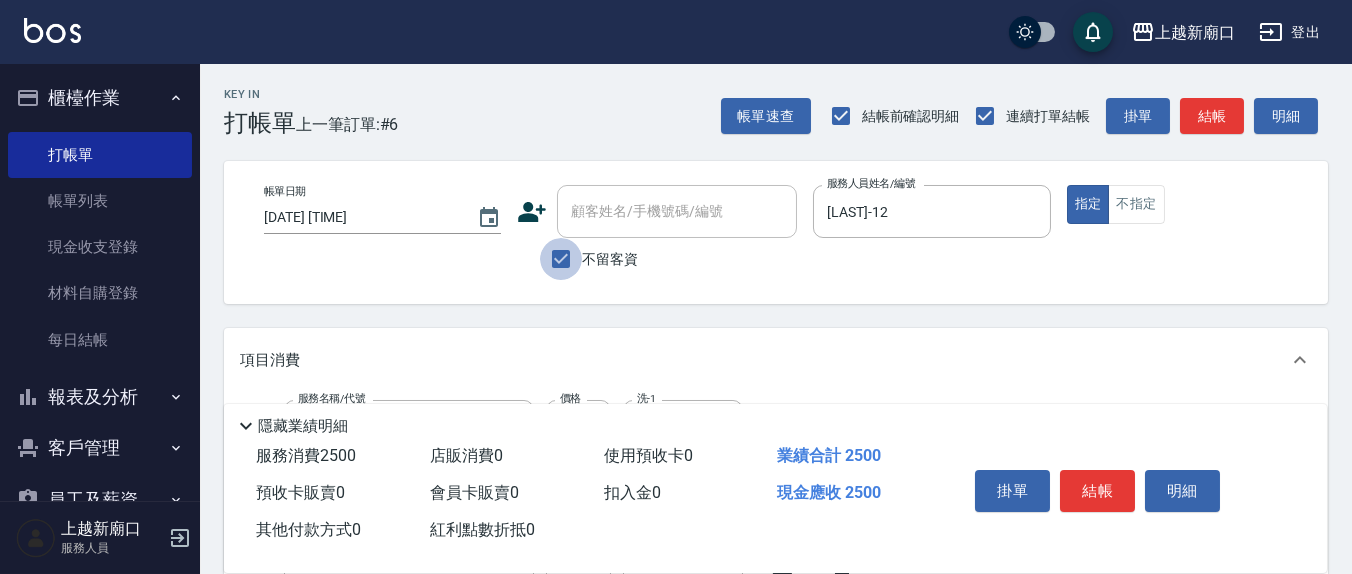 click on "不留客資" at bounding box center [561, 259] 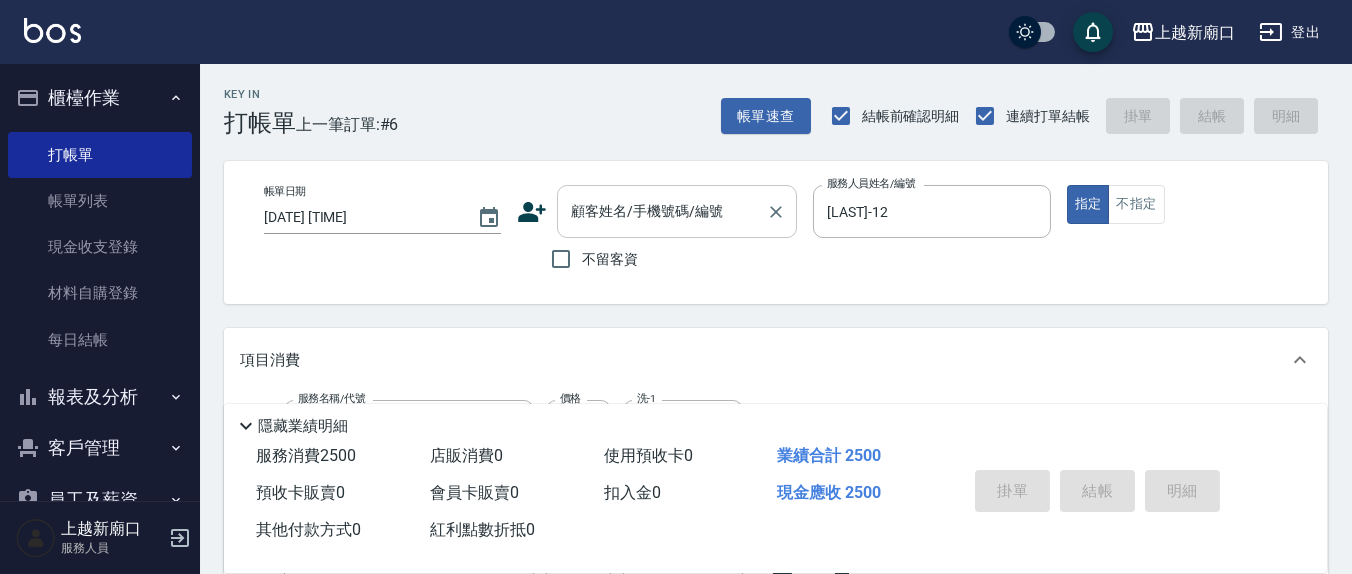 click on "顧客姓名/手機號碼/編號" at bounding box center [677, 211] 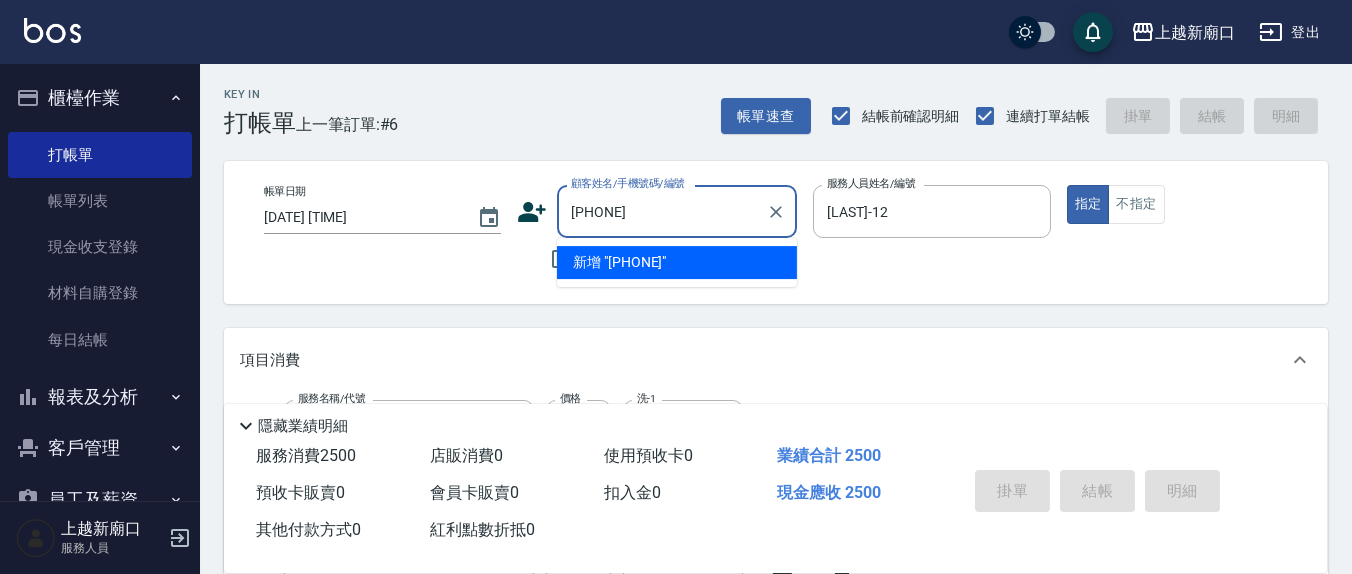 click on "新增 "[PHONE]"" at bounding box center [677, 262] 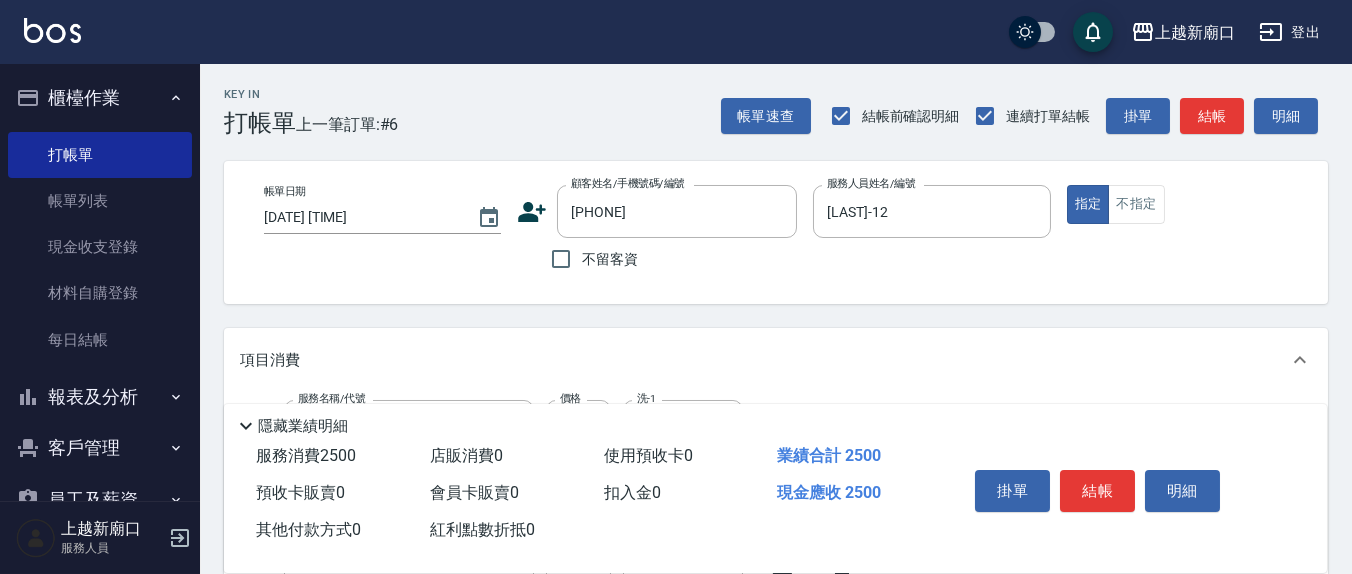 click 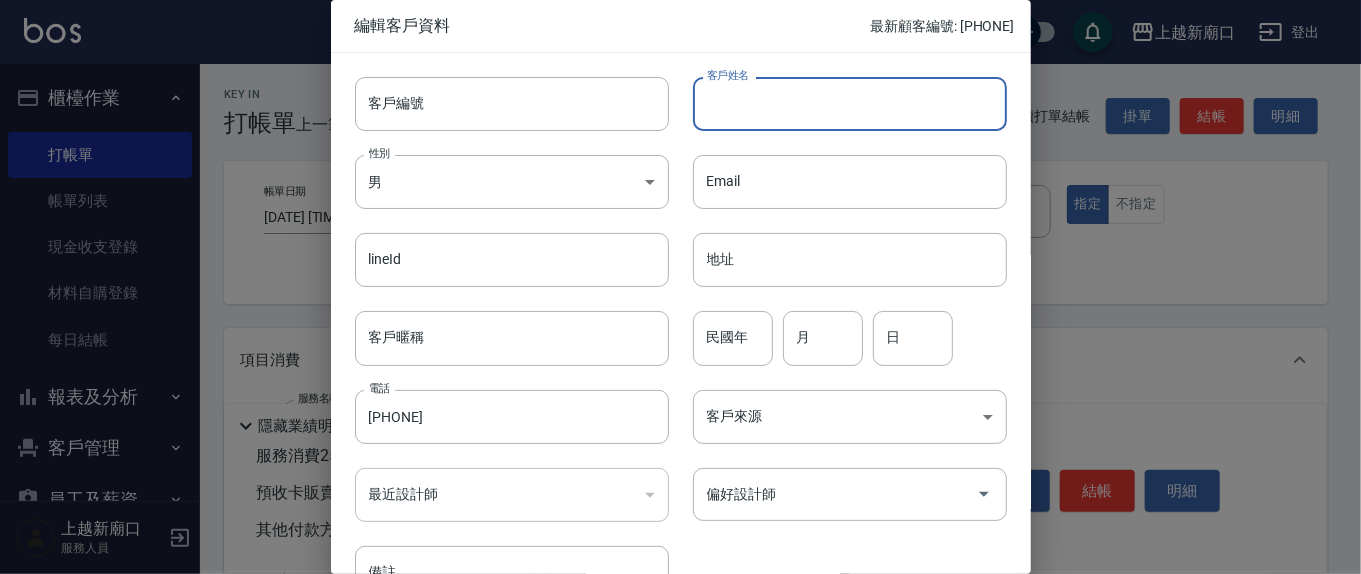 type on "[PHONE]" 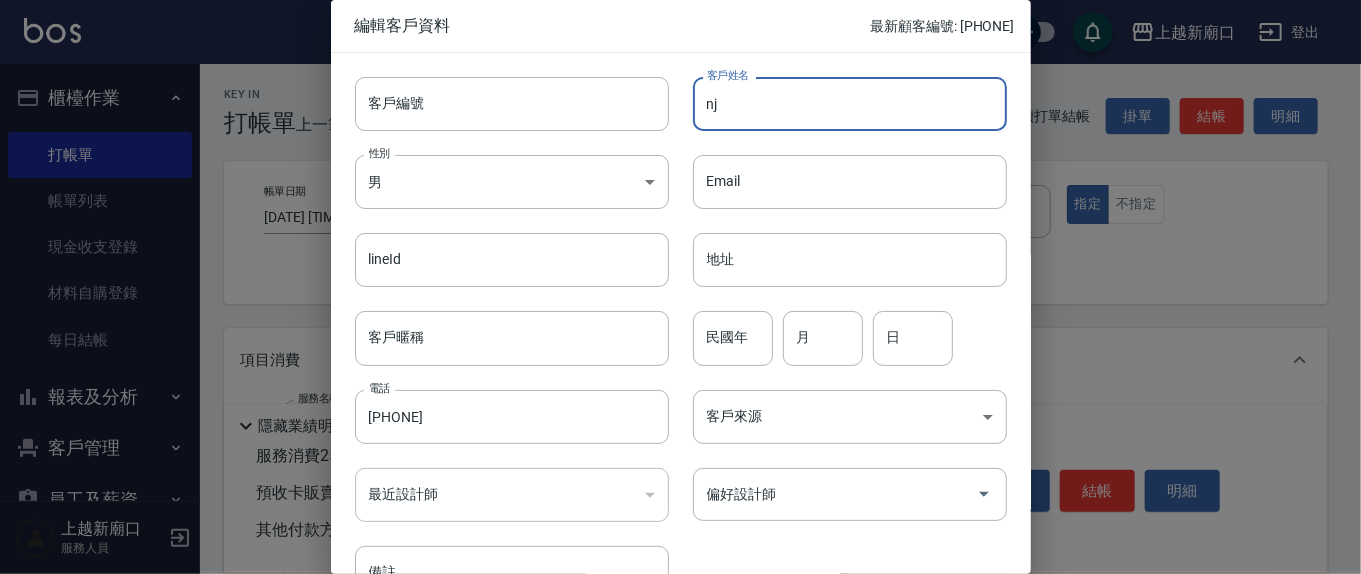 type on "n" 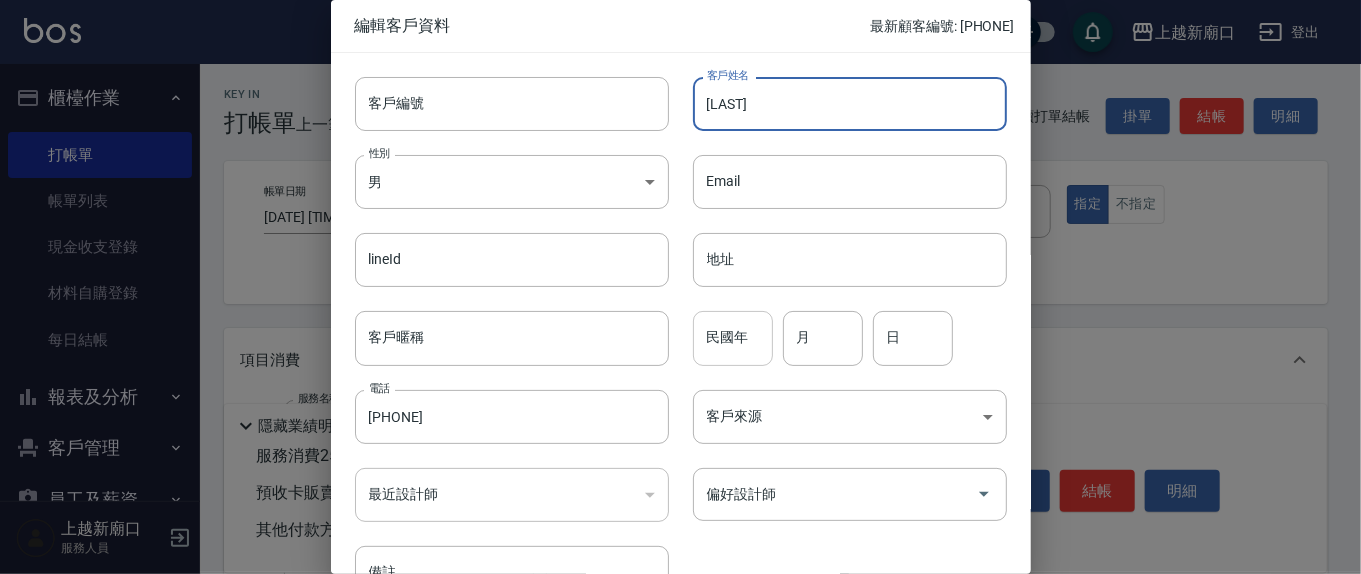 type on "[LAST]" 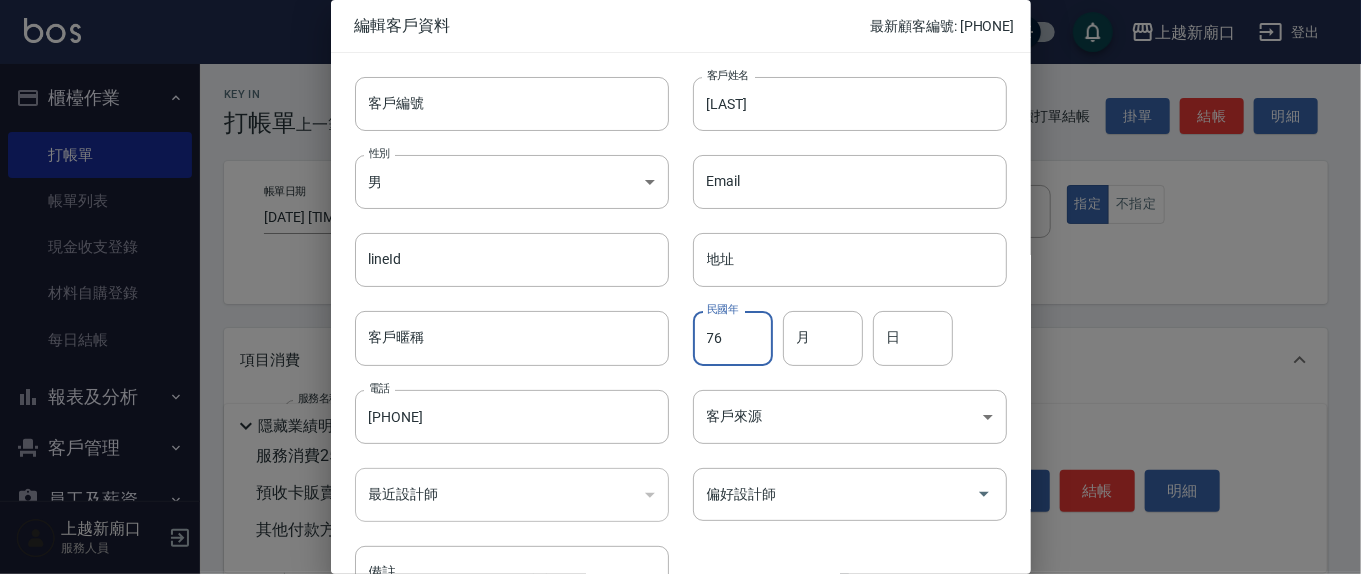 type on "76" 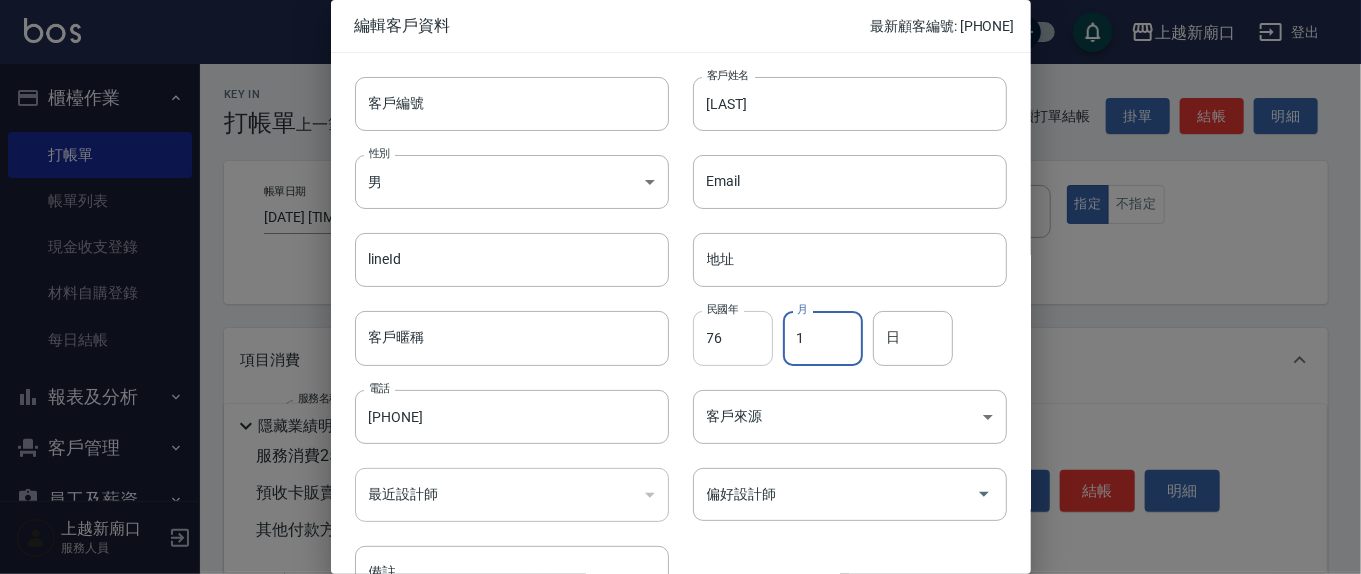 type on "1" 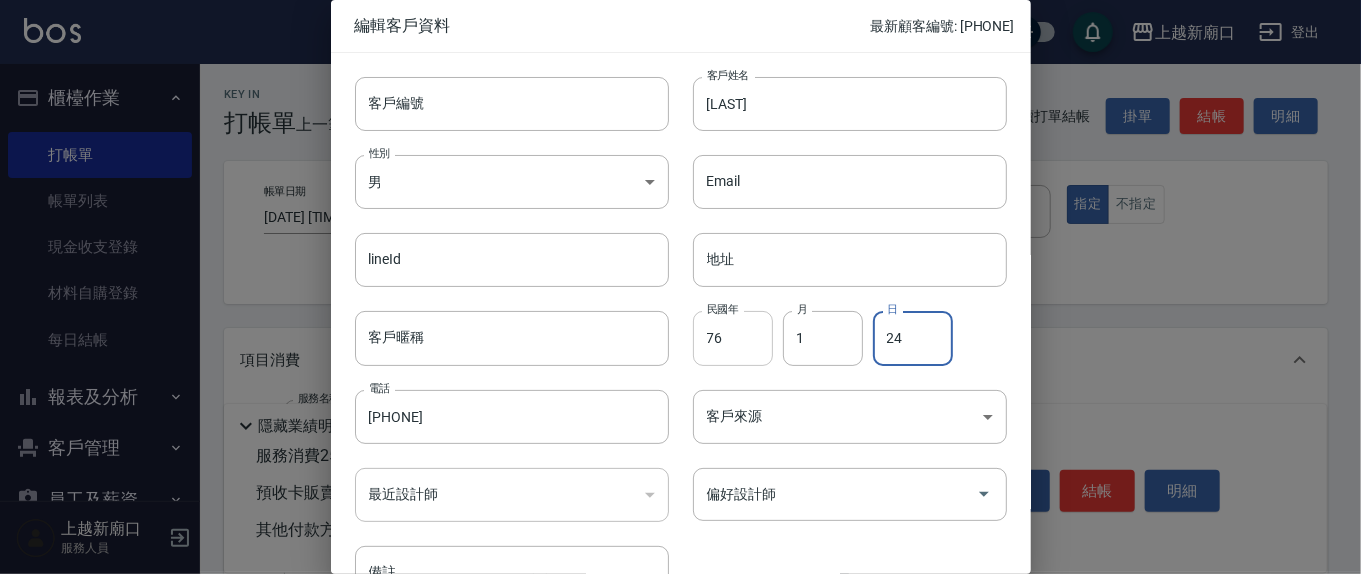 type on "24" 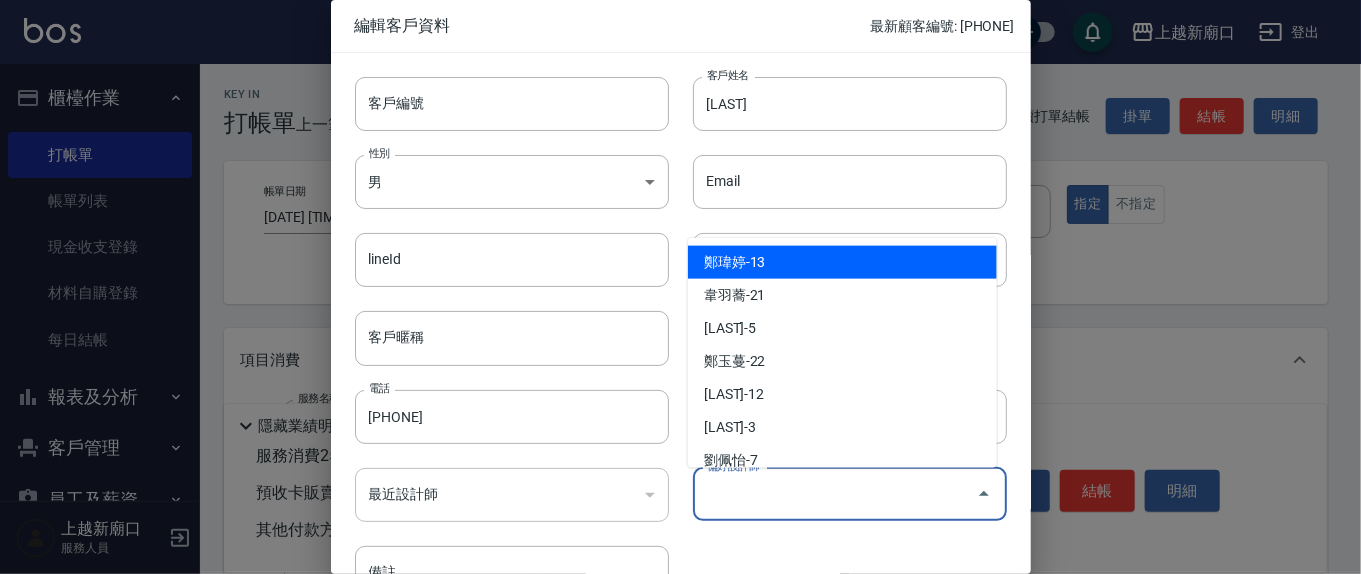 click on "偏好設計師" at bounding box center (835, 494) 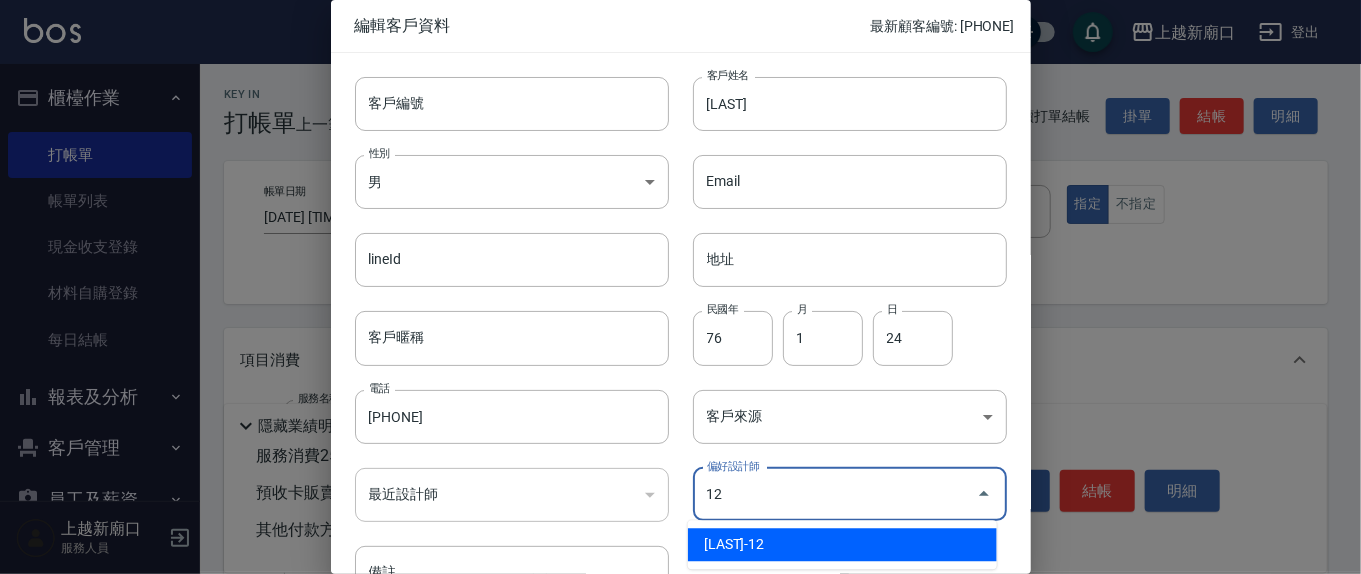 type on "呂桂花" 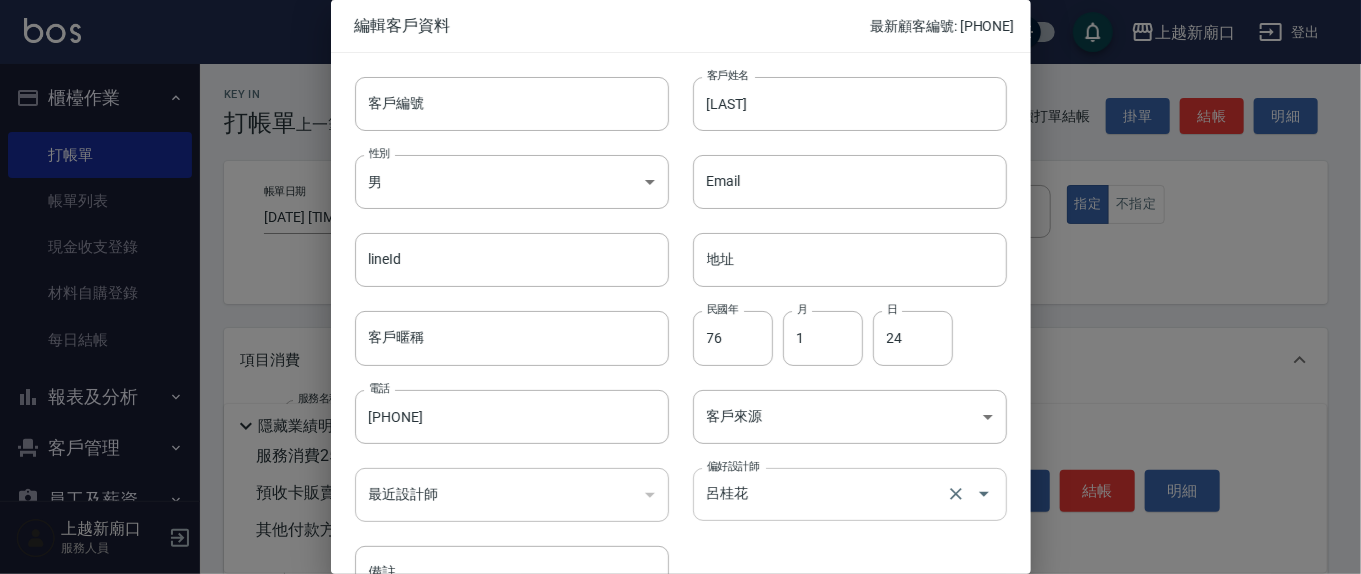 type 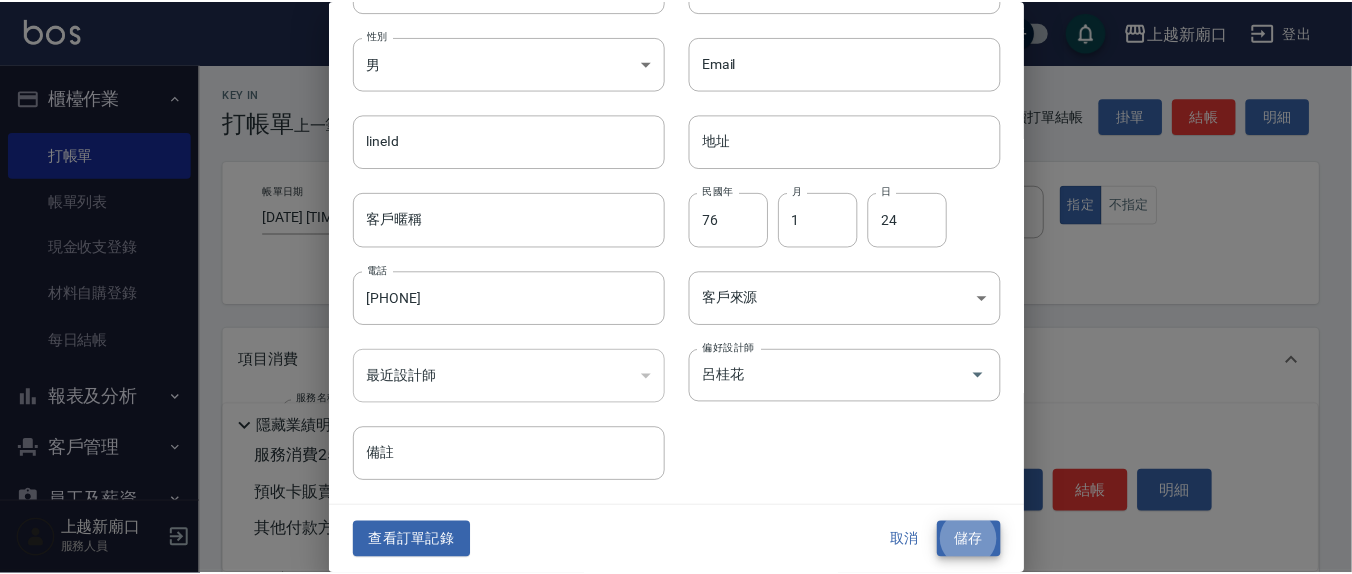 scroll, scrollTop: 118, scrollLeft: 0, axis: vertical 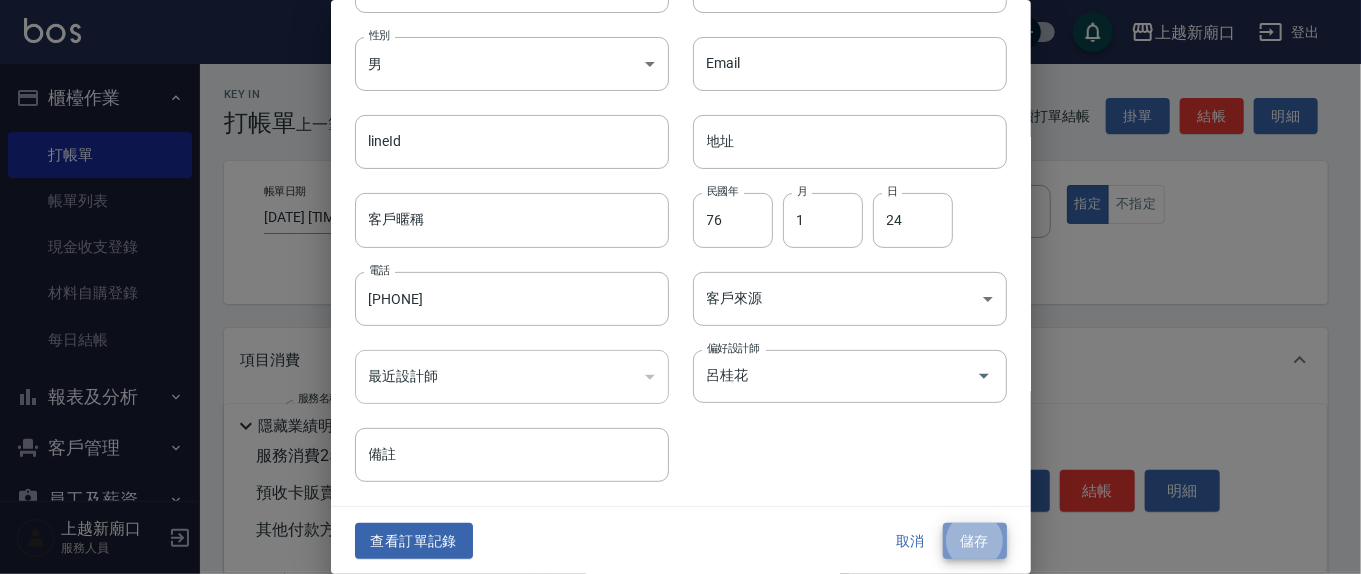 click on "儲存" at bounding box center [975, 541] 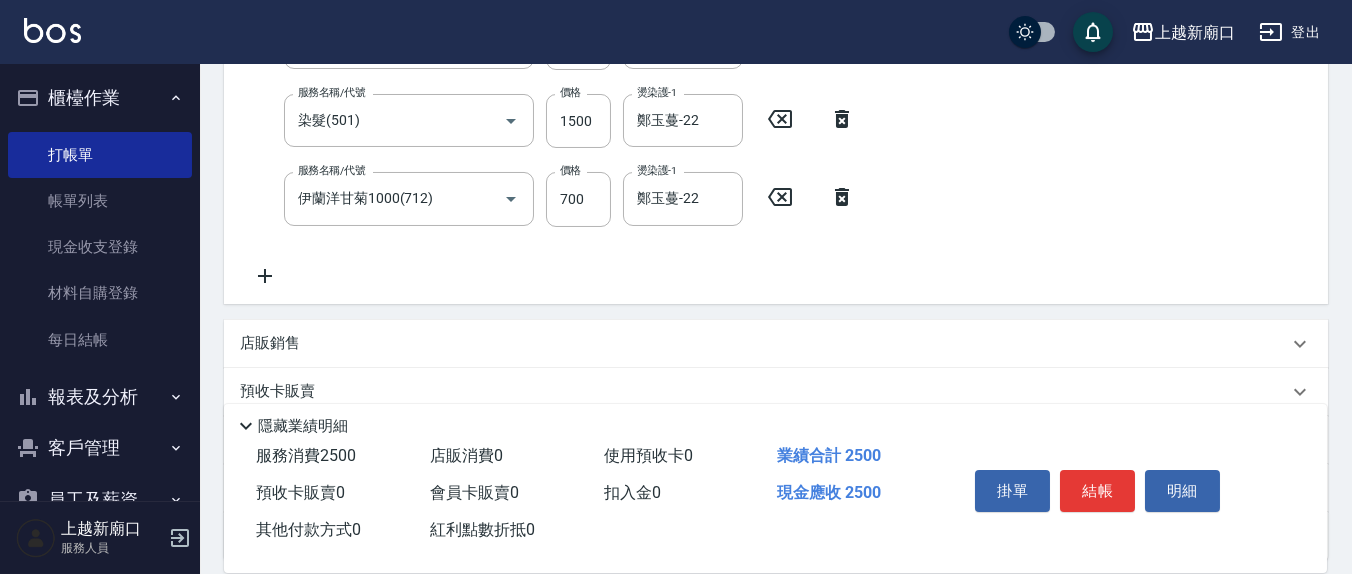 scroll, scrollTop: 350, scrollLeft: 0, axis: vertical 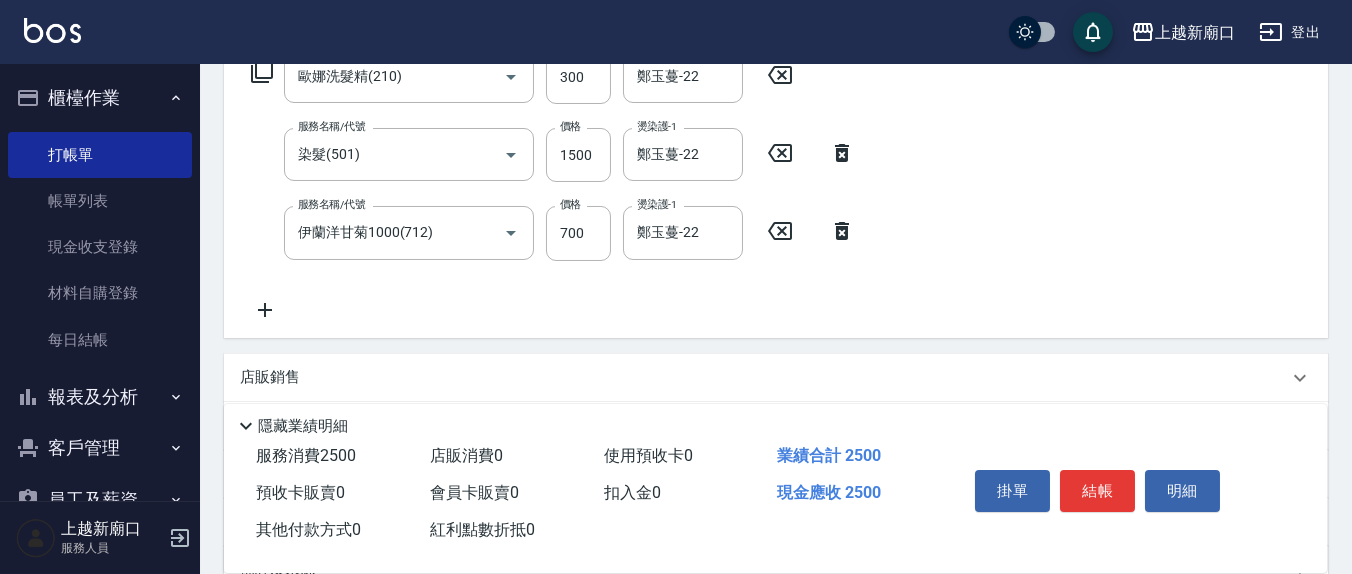 click 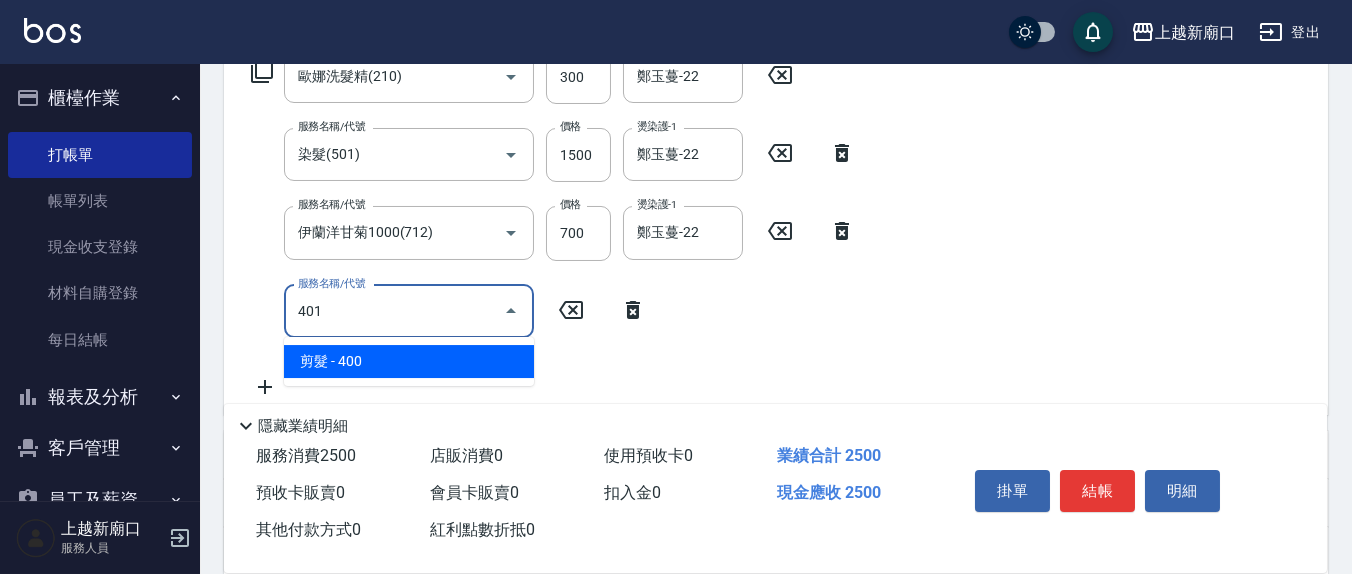 type on "剪髮(401)" 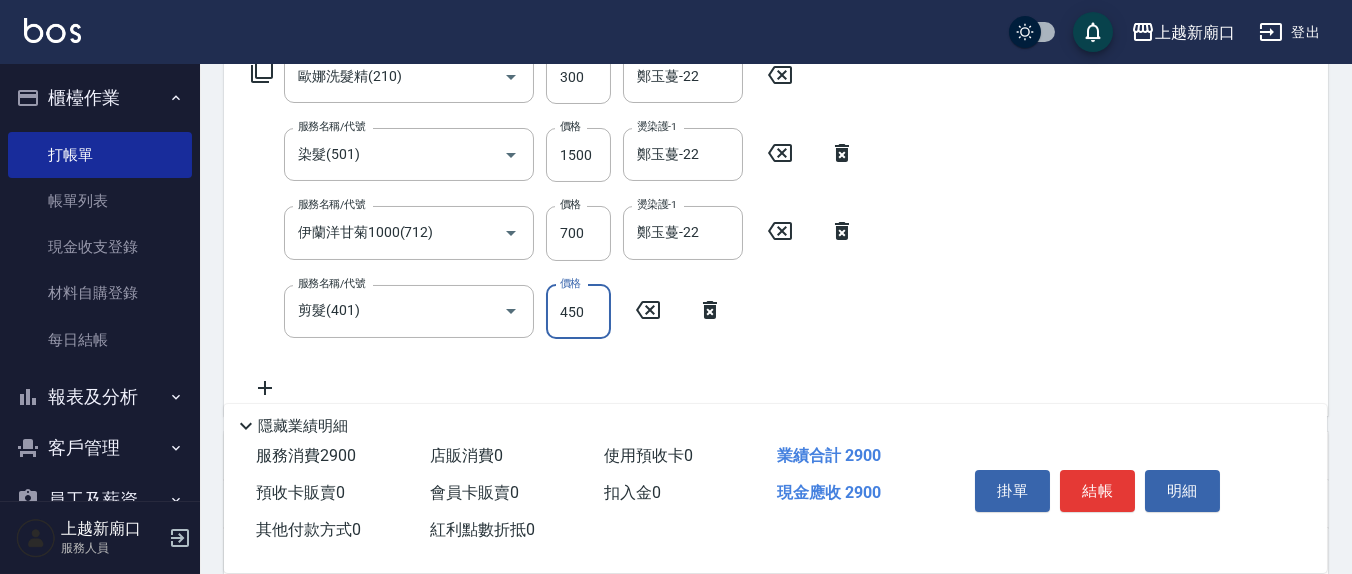 type on "450" 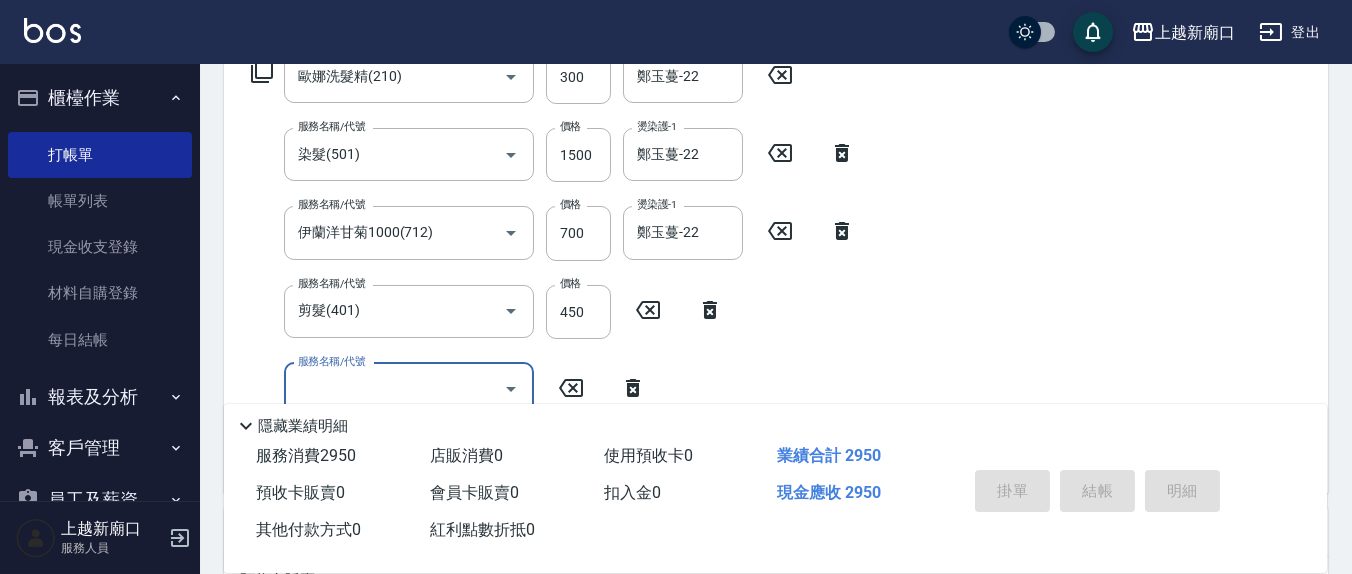 type on "2025/08/06 17:05" 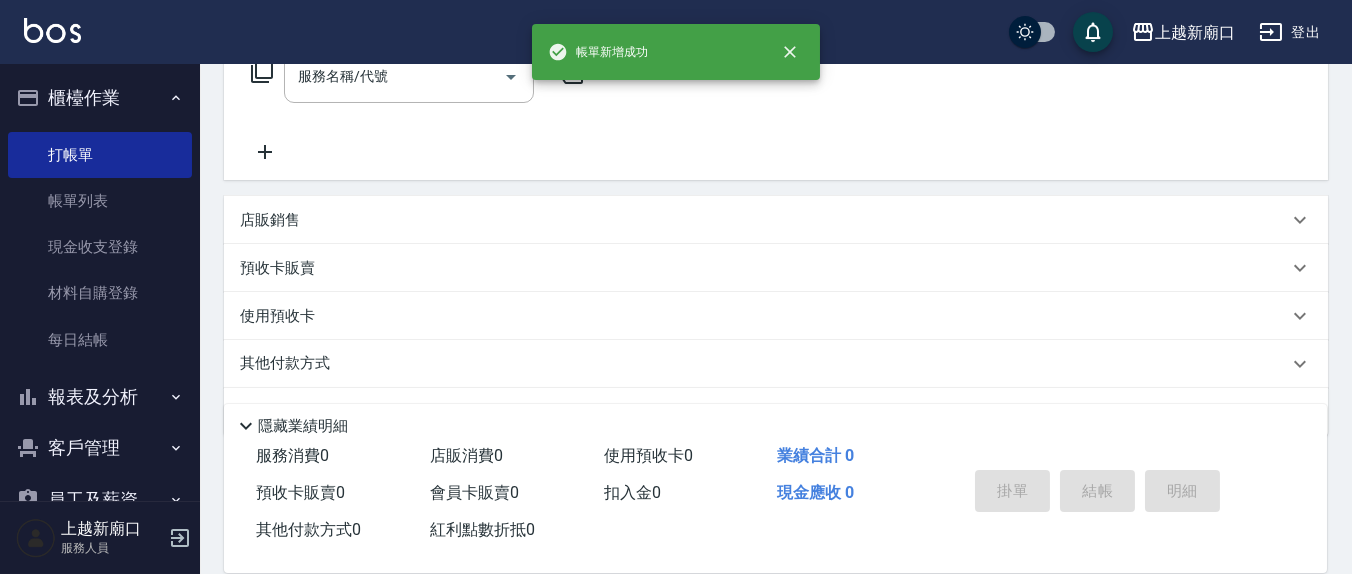 scroll, scrollTop: 0, scrollLeft: 0, axis: both 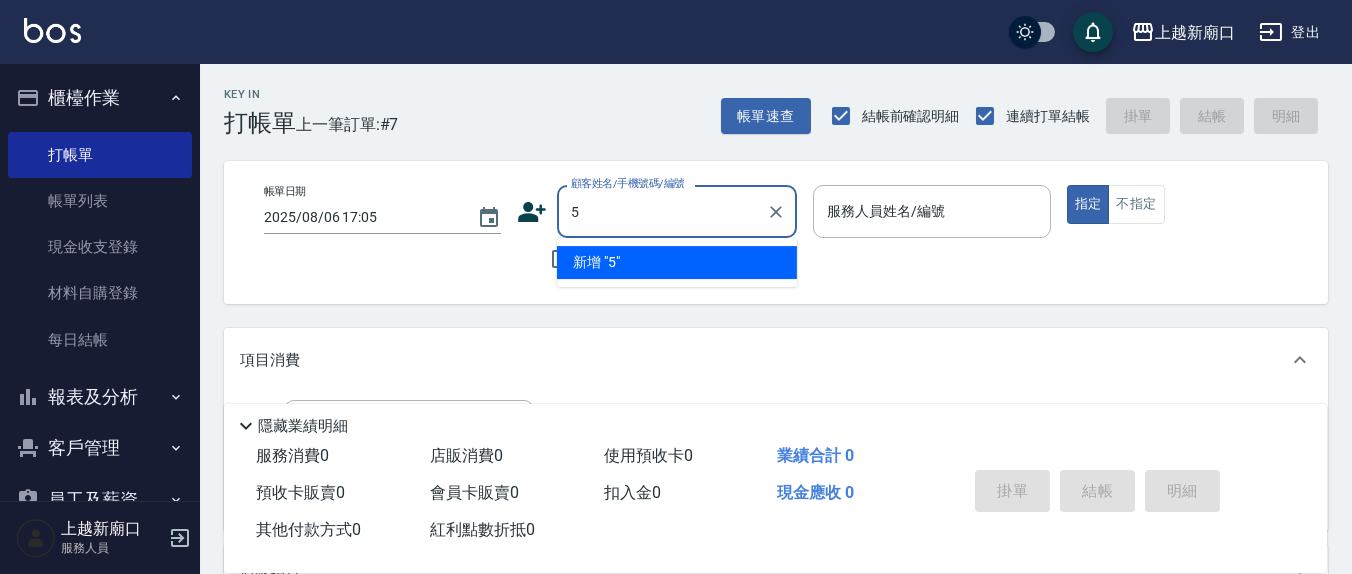 type on "5" 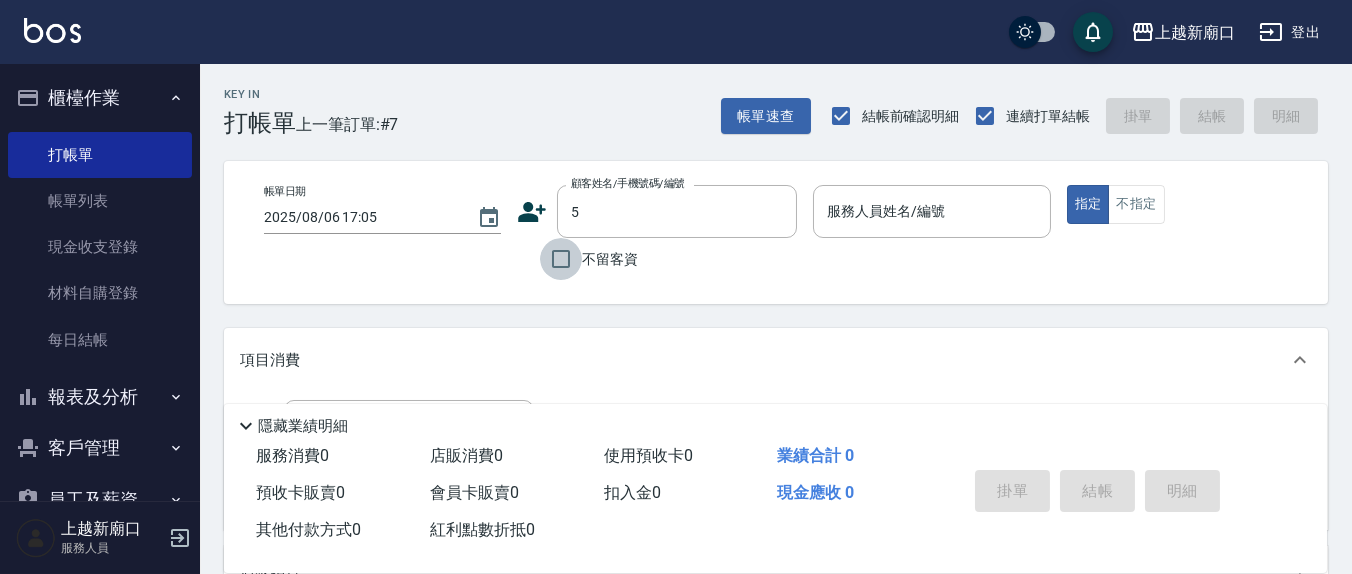 click on "不留客資" at bounding box center [561, 259] 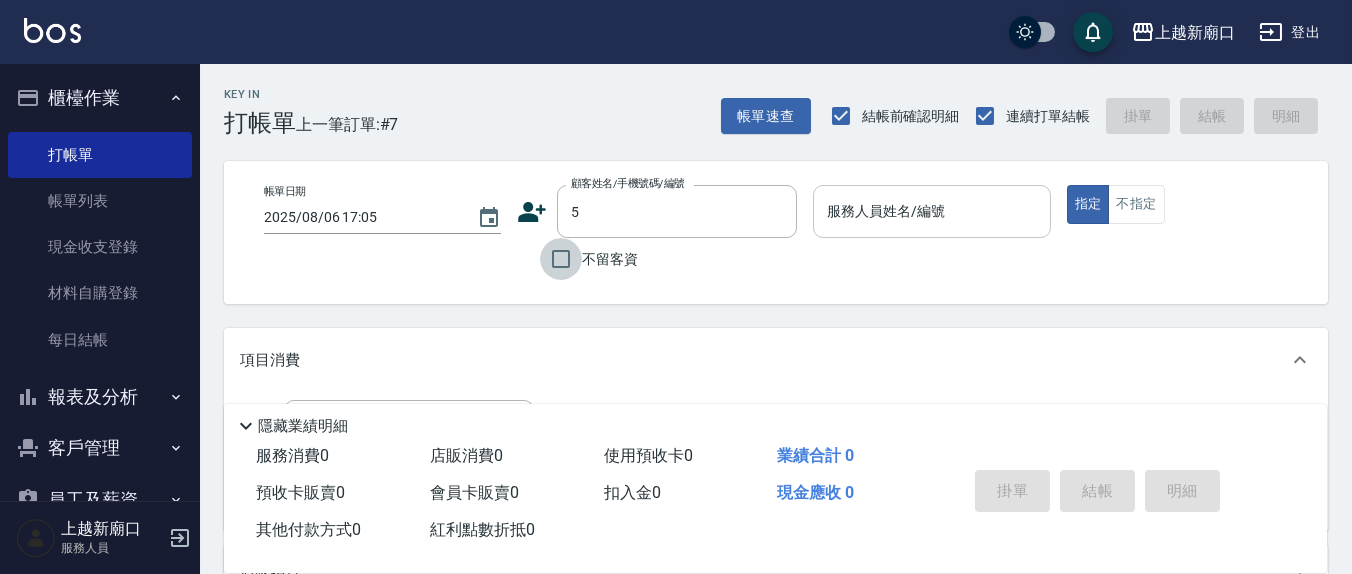 type on "顧客姓名未設定/[PHONE]/" 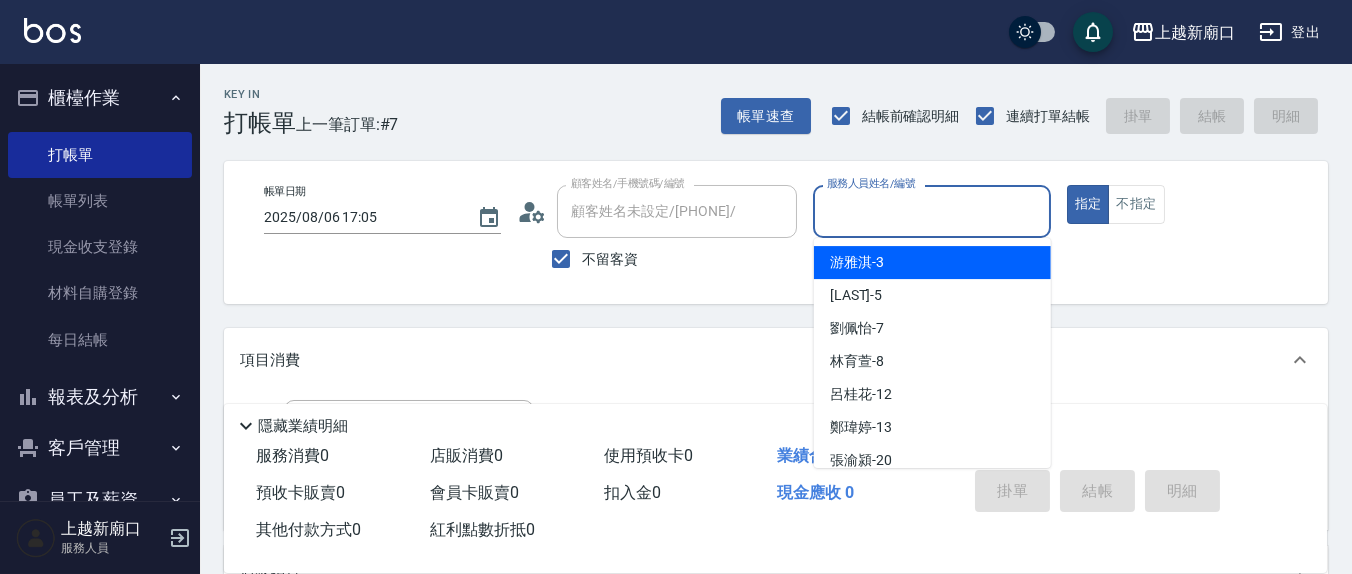 click on "服務人員姓名/編號" at bounding box center [931, 211] 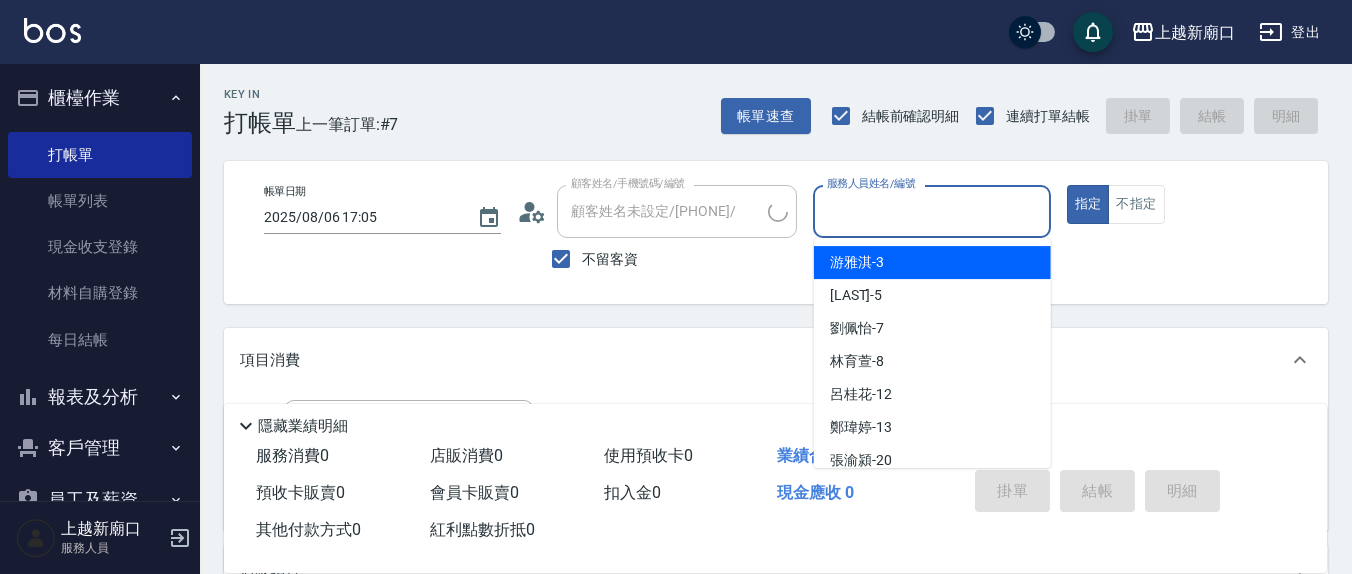 type on "5" 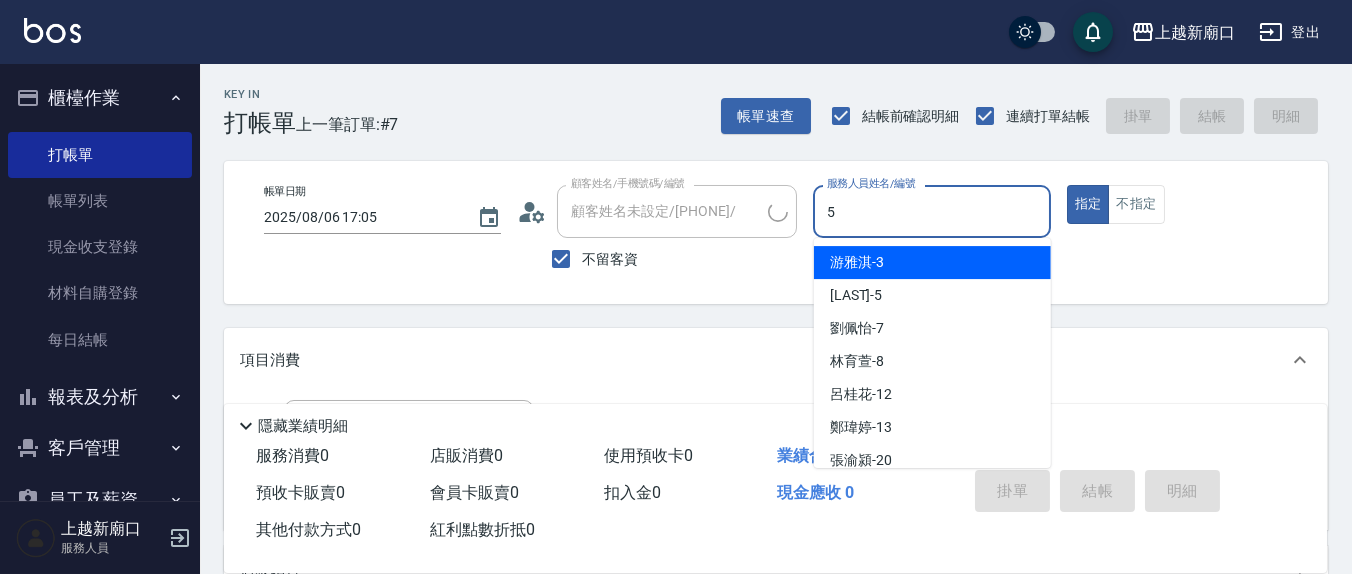 type on "[LAST]/[PHONE]/" 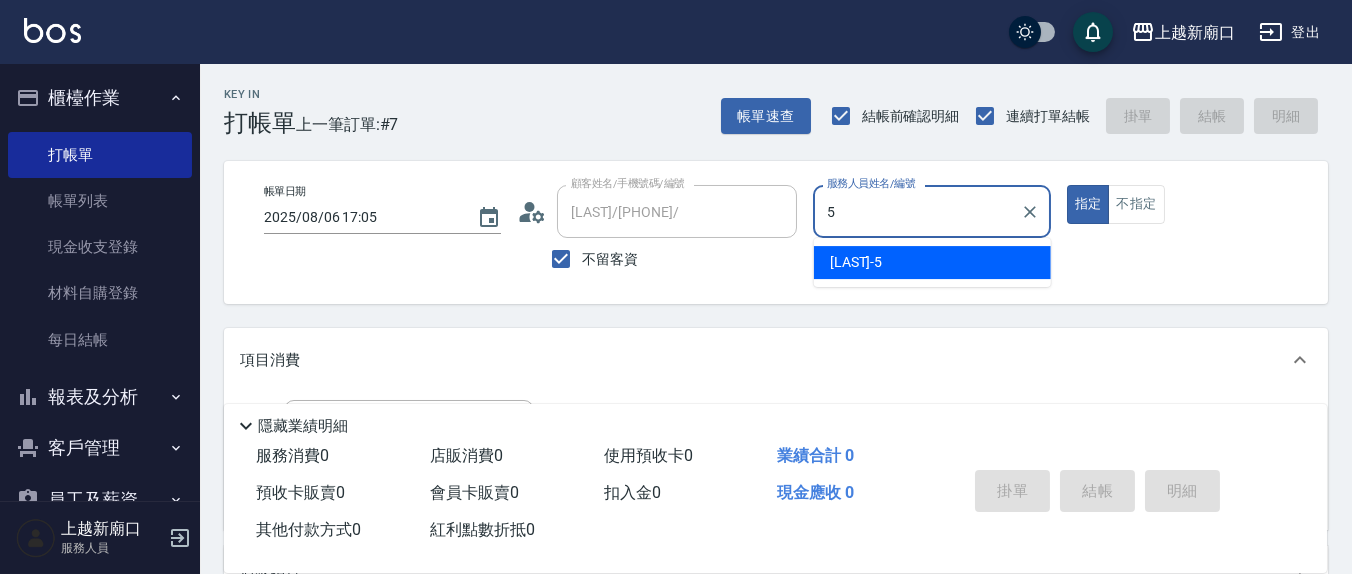 type on "[LAST]-5" 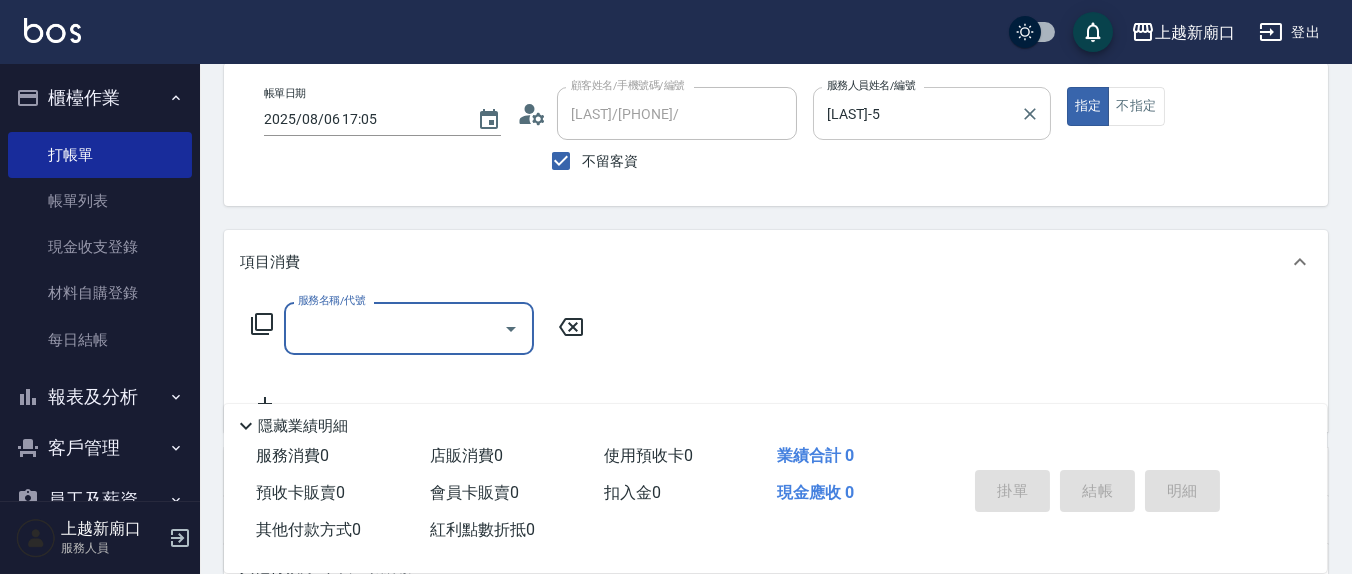 scroll, scrollTop: 352, scrollLeft: 0, axis: vertical 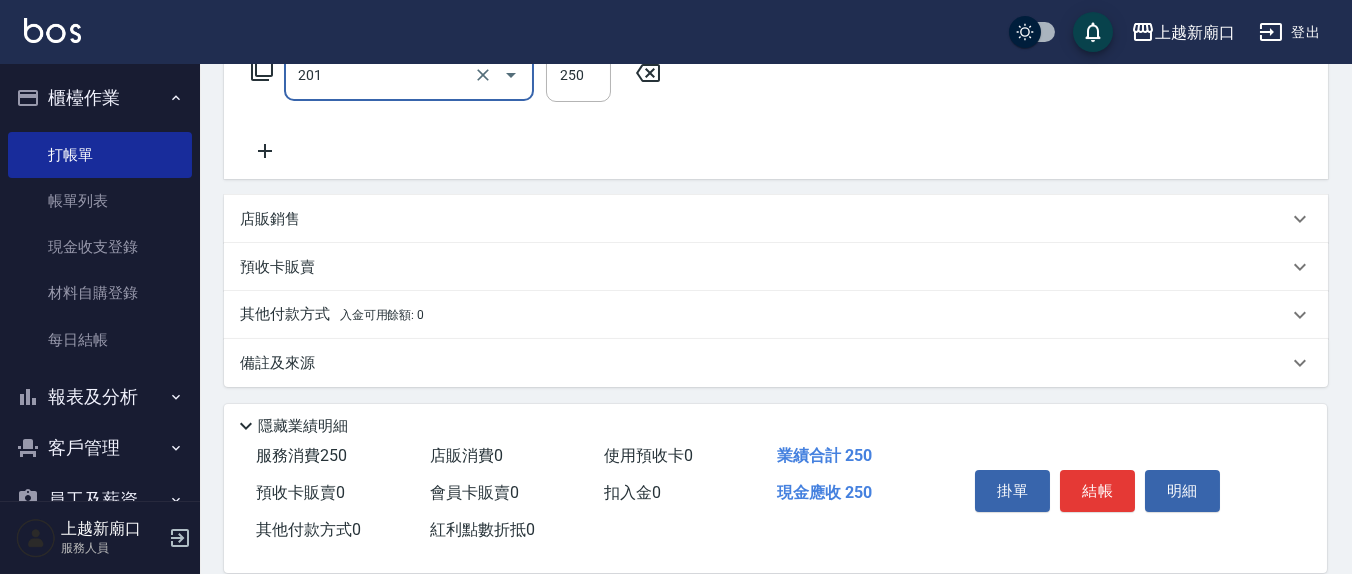 type on "洗髮(201)" 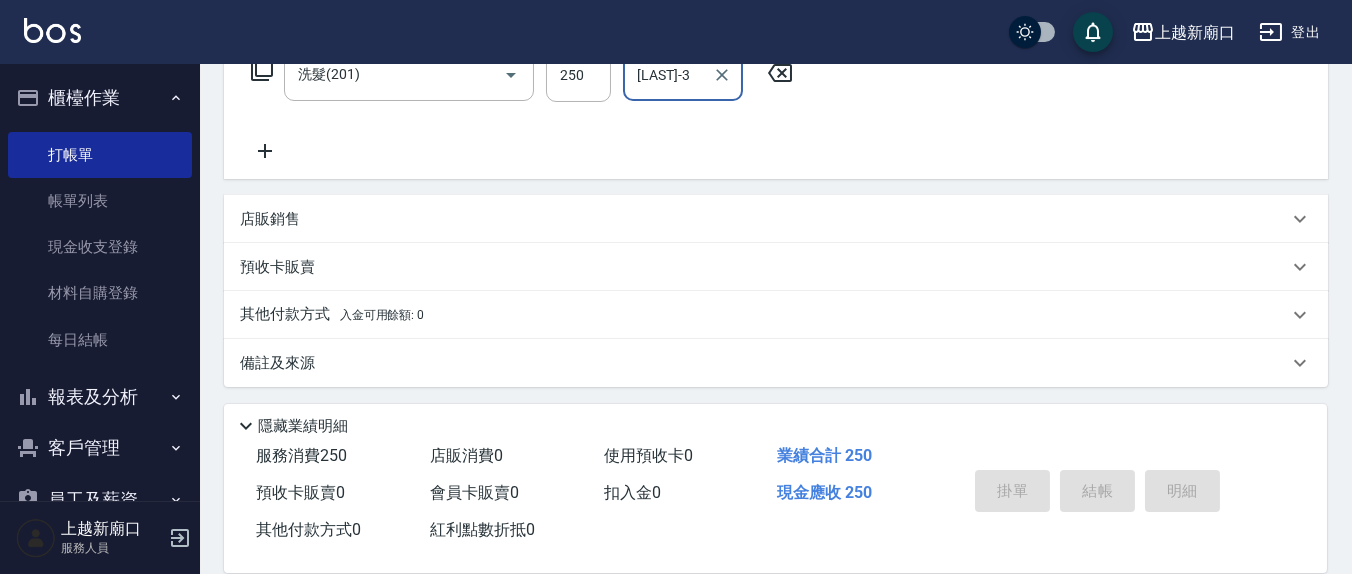 type on "[LAST]-3" 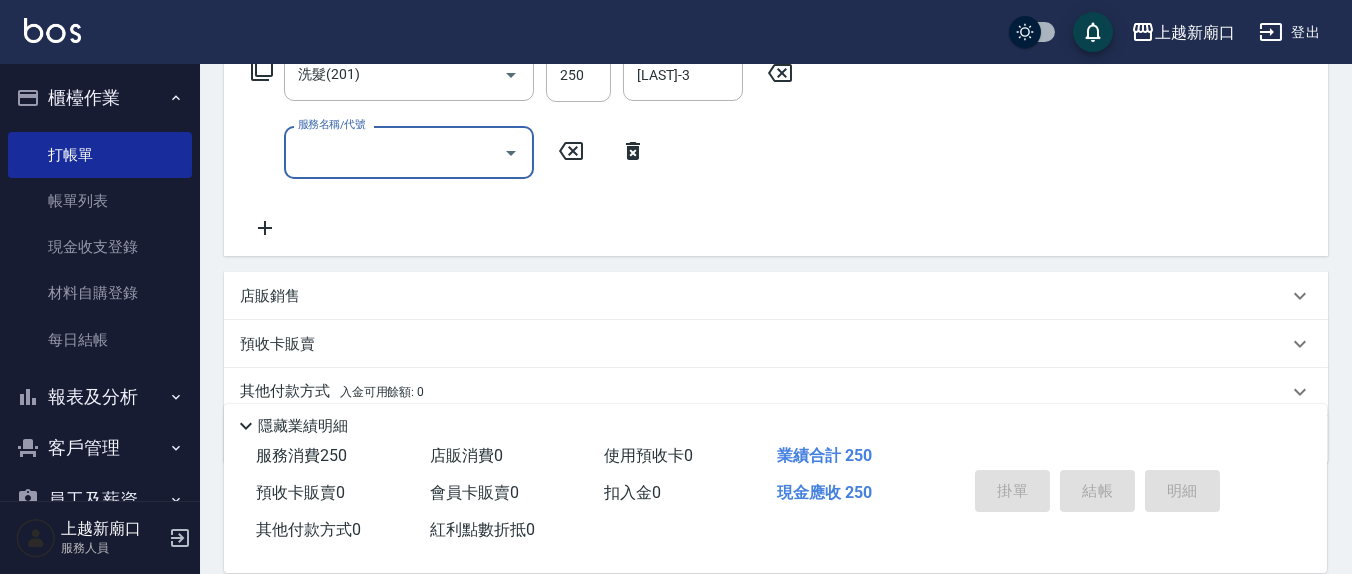 type on "2025/08/06 17:07" 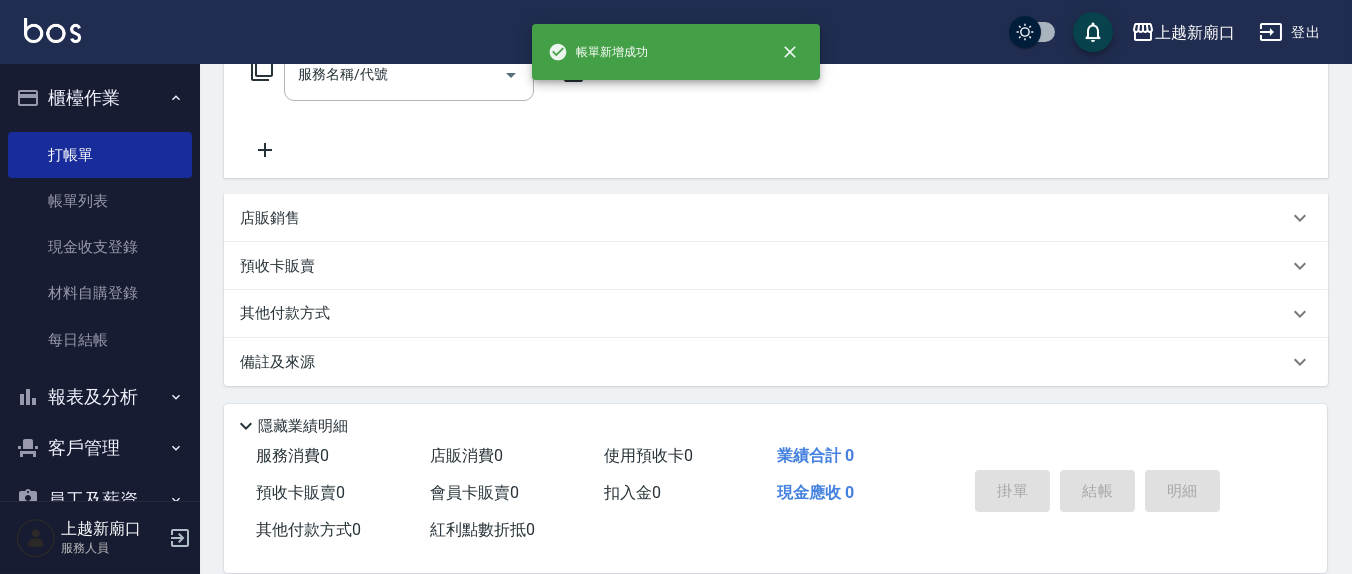 scroll, scrollTop: 0, scrollLeft: 0, axis: both 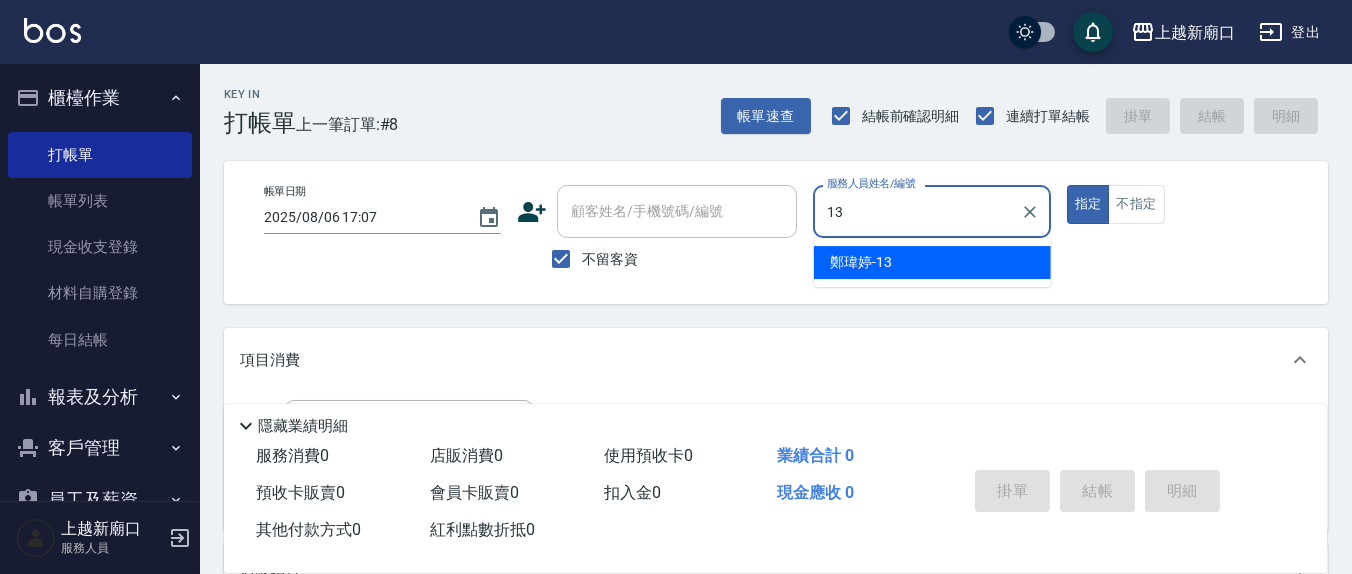 type on "鄭瑋婷-13" 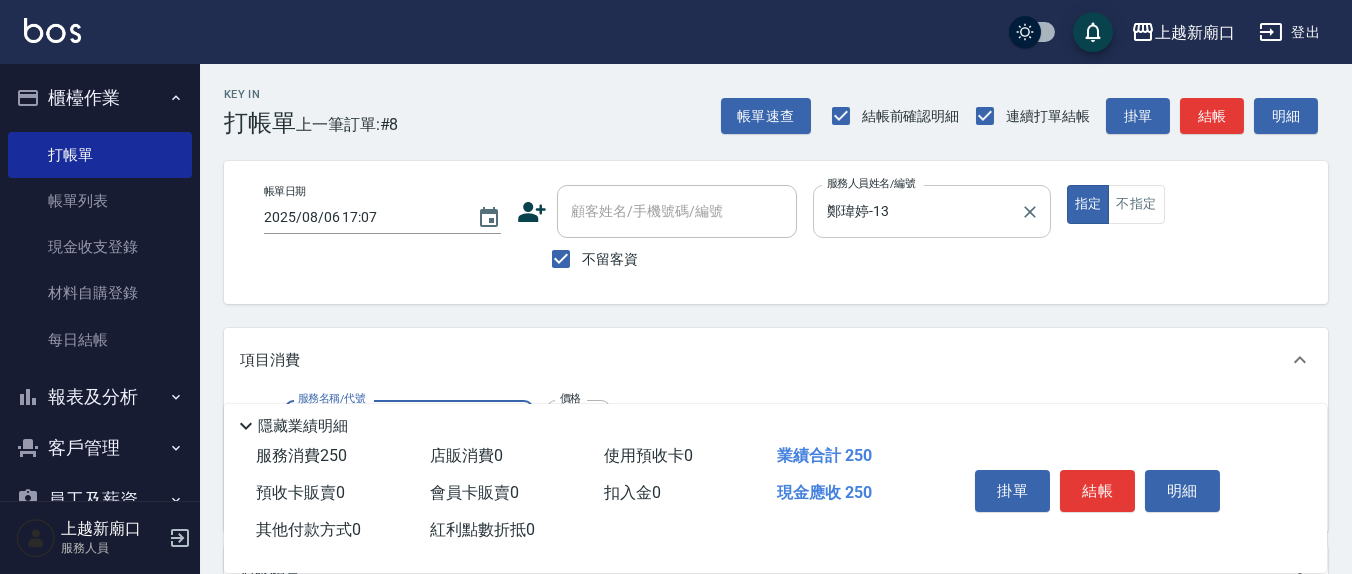 type on "洗髮(201)" 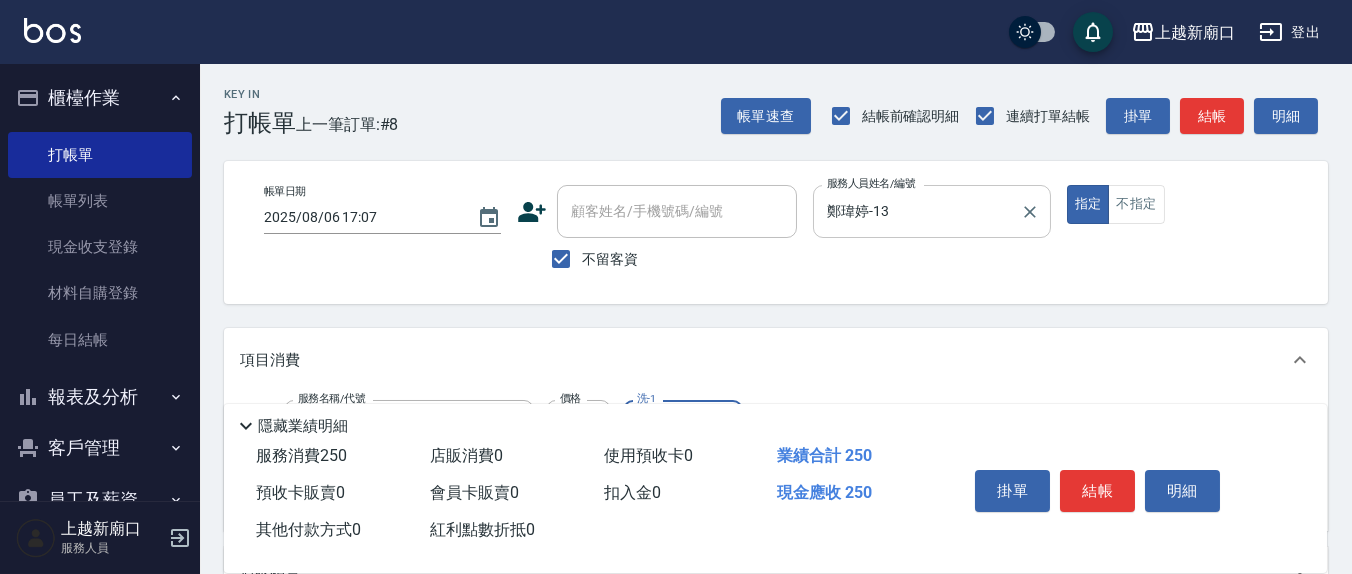 type on "韋羽蕎-21" 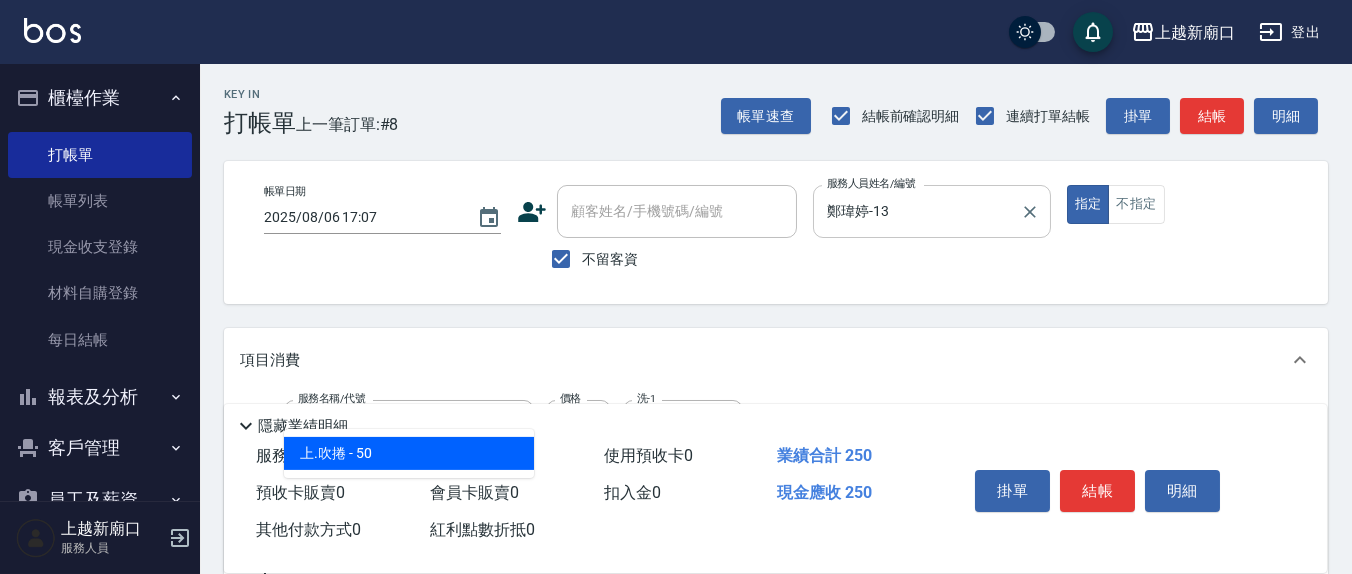type on "上.吹捲(602)" 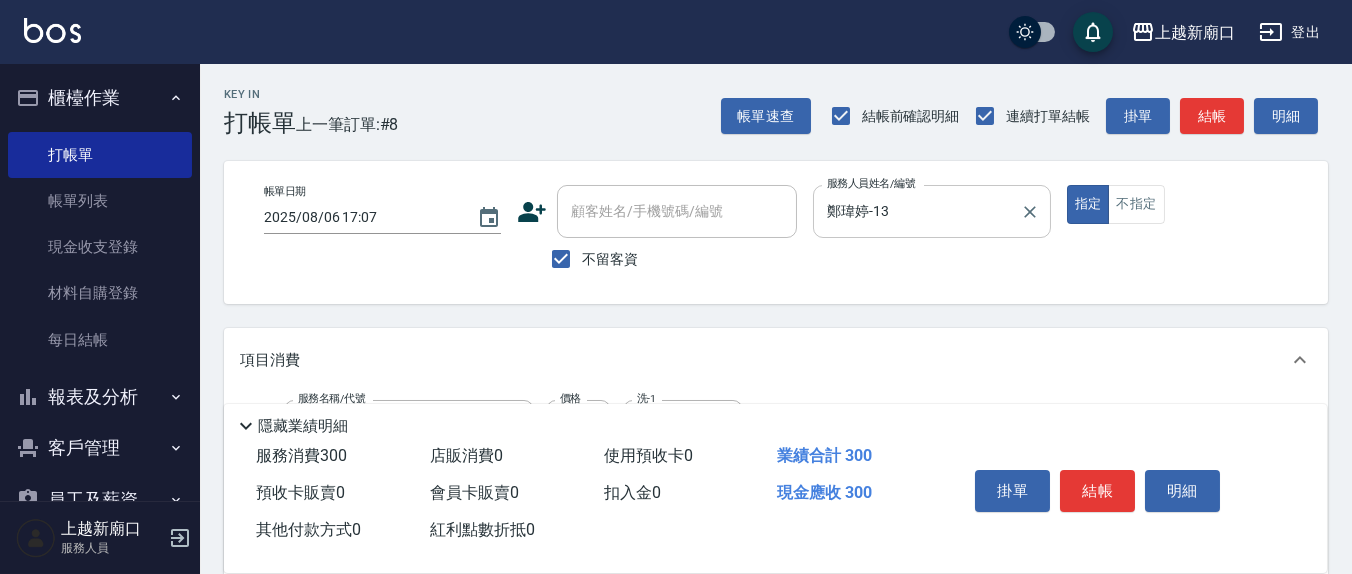 scroll, scrollTop: 26, scrollLeft: 0, axis: vertical 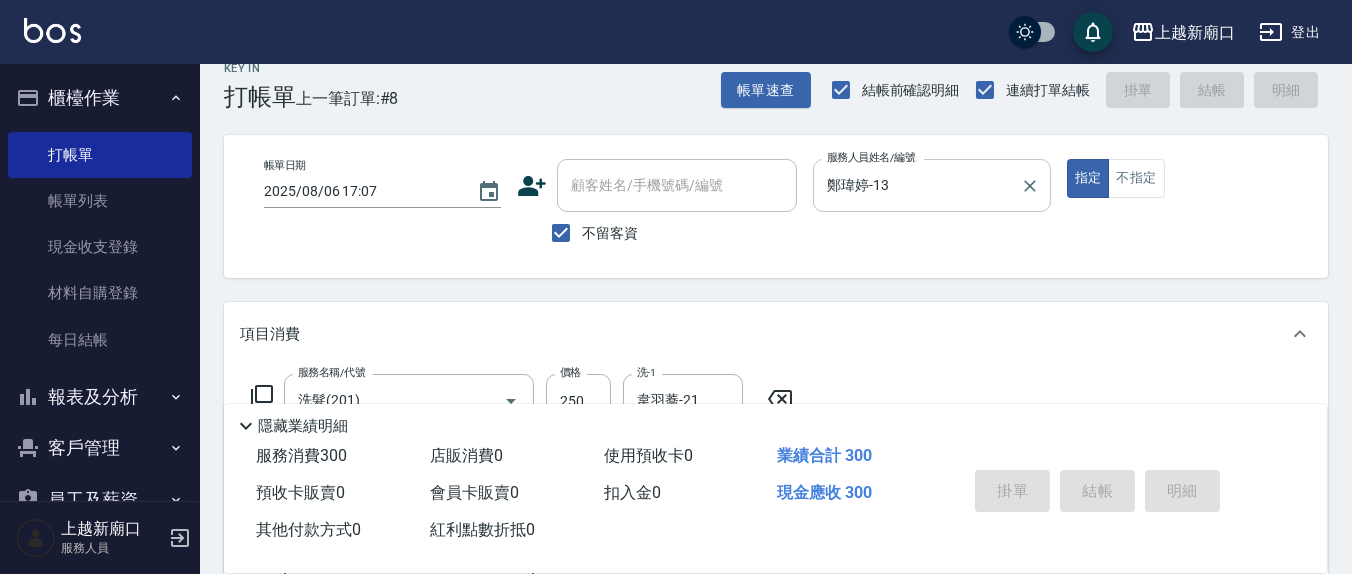 type 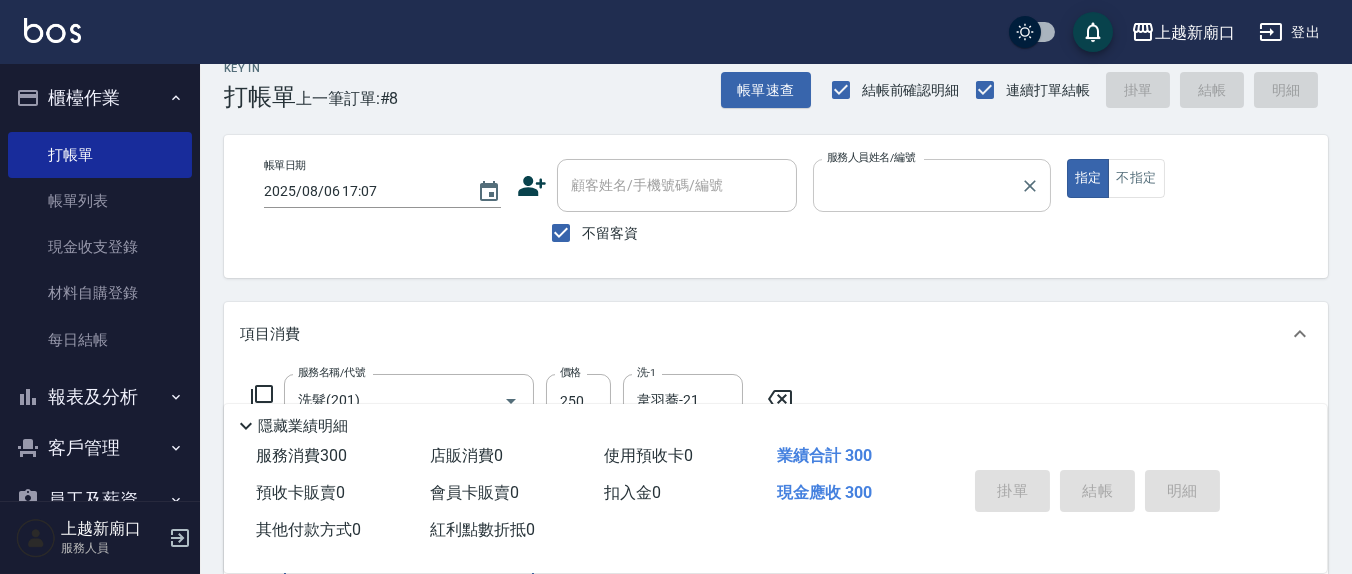 type 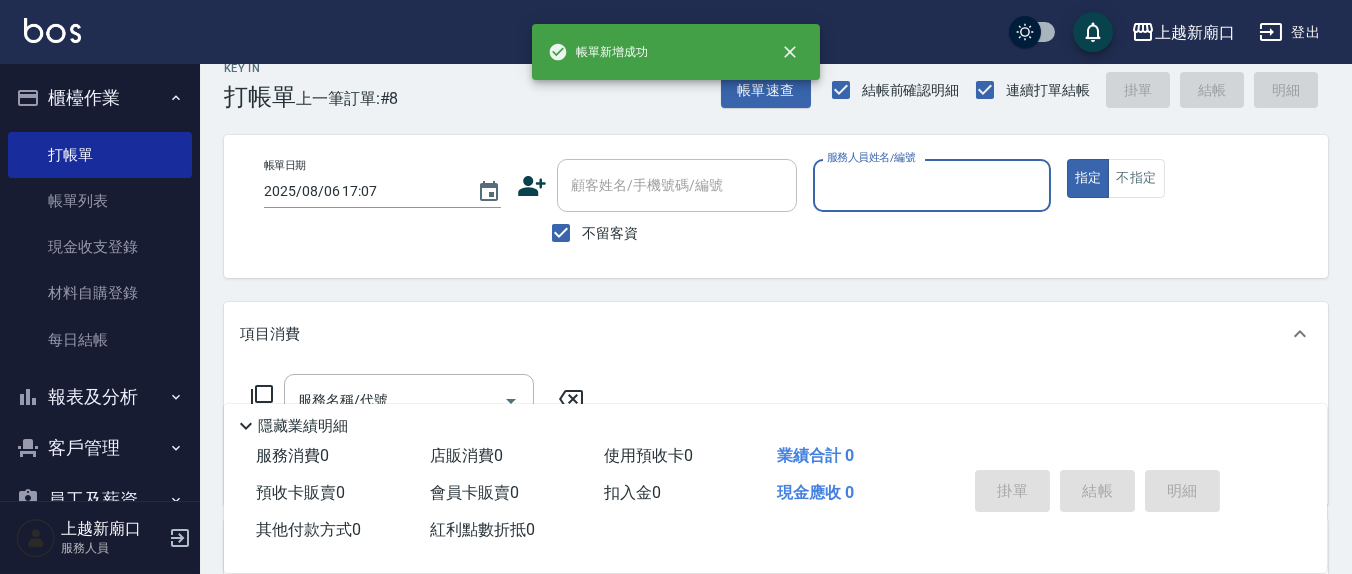 scroll, scrollTop: 0, scrollLeft: 0, axis: both 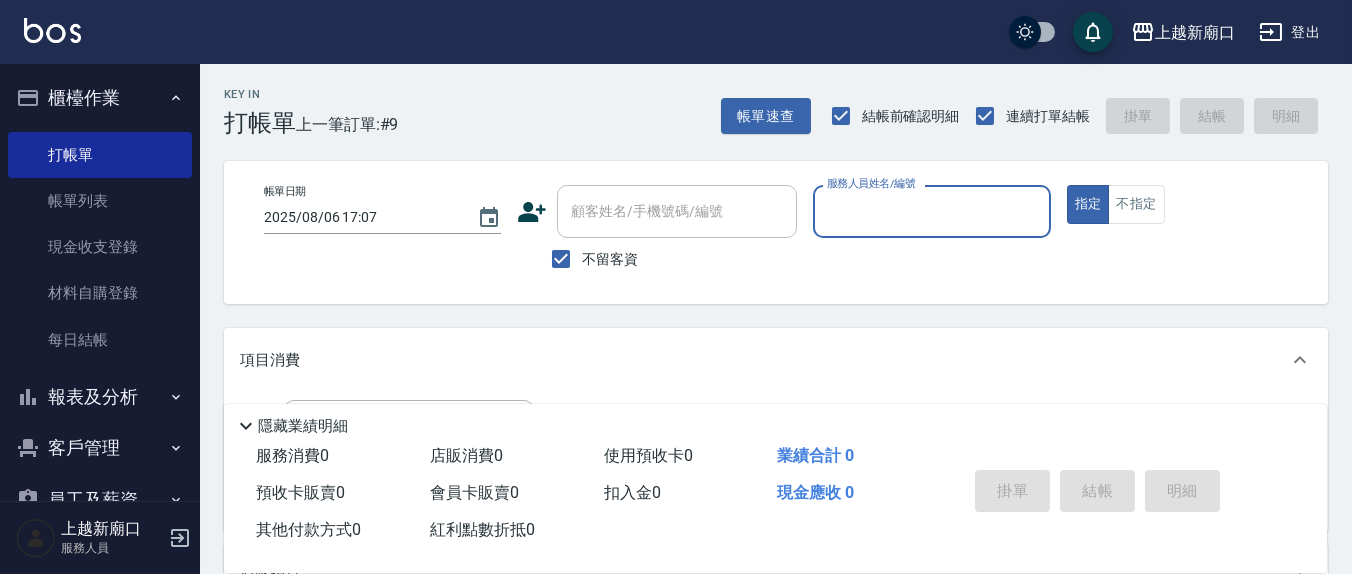 drag, startPoint x: 557, startPoint y: 263, endPoint x: 622, endPoint y: 249, distance: 66.4906 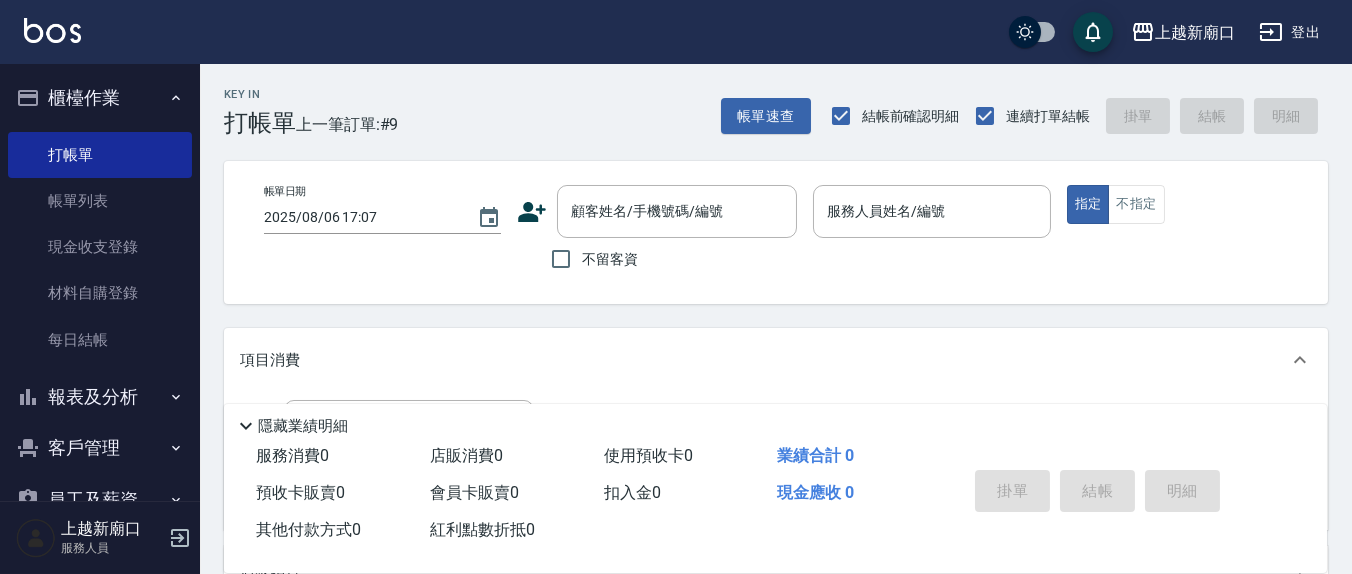 click on "不留客資" at bounding box center (657, 259) 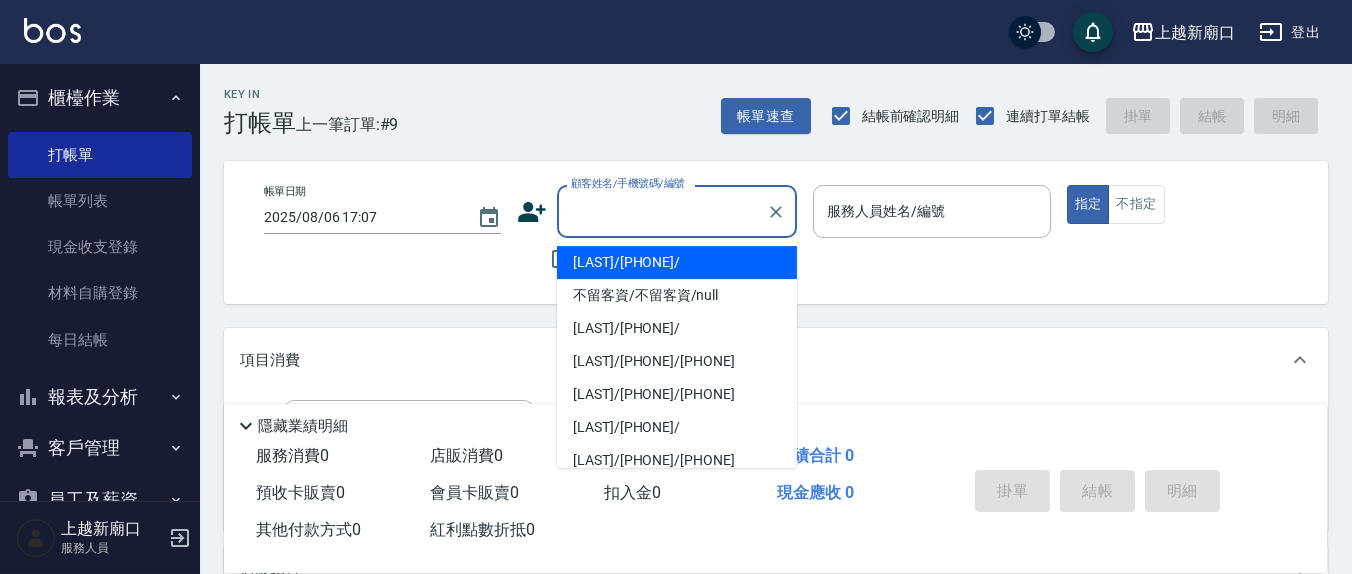 click on "顧客姓名/手機號碼/編號" at bounding box center (662, 211) 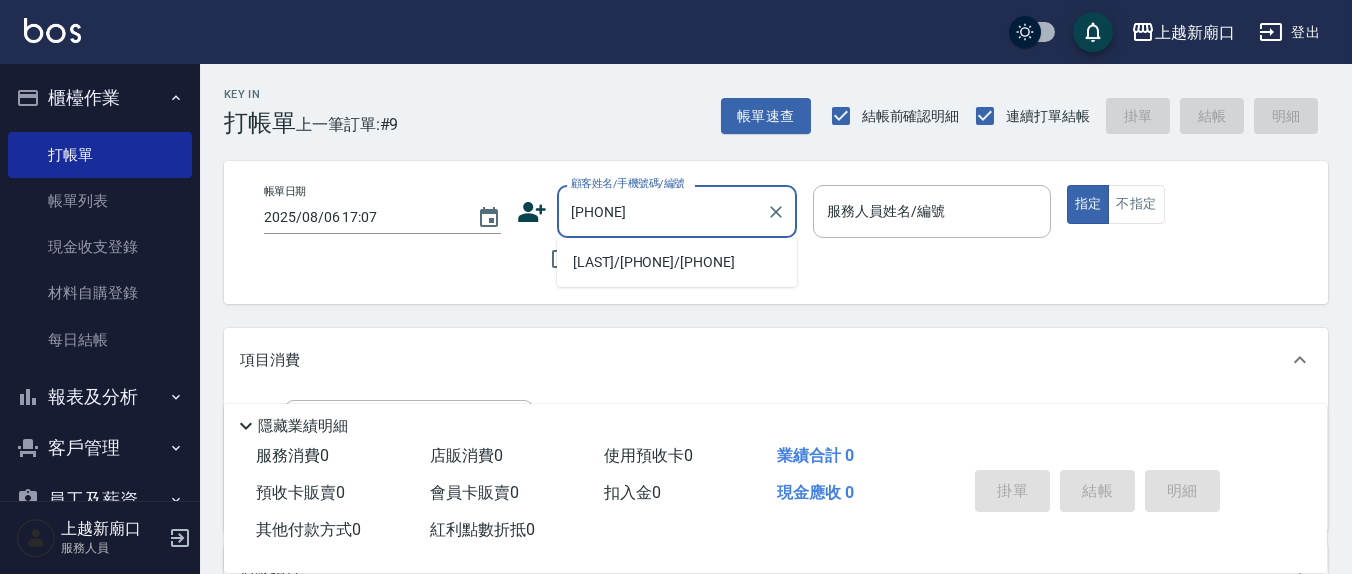 click on "[LAST]/[PHONE]/[PHONE]" at bounding box center (677, 262) 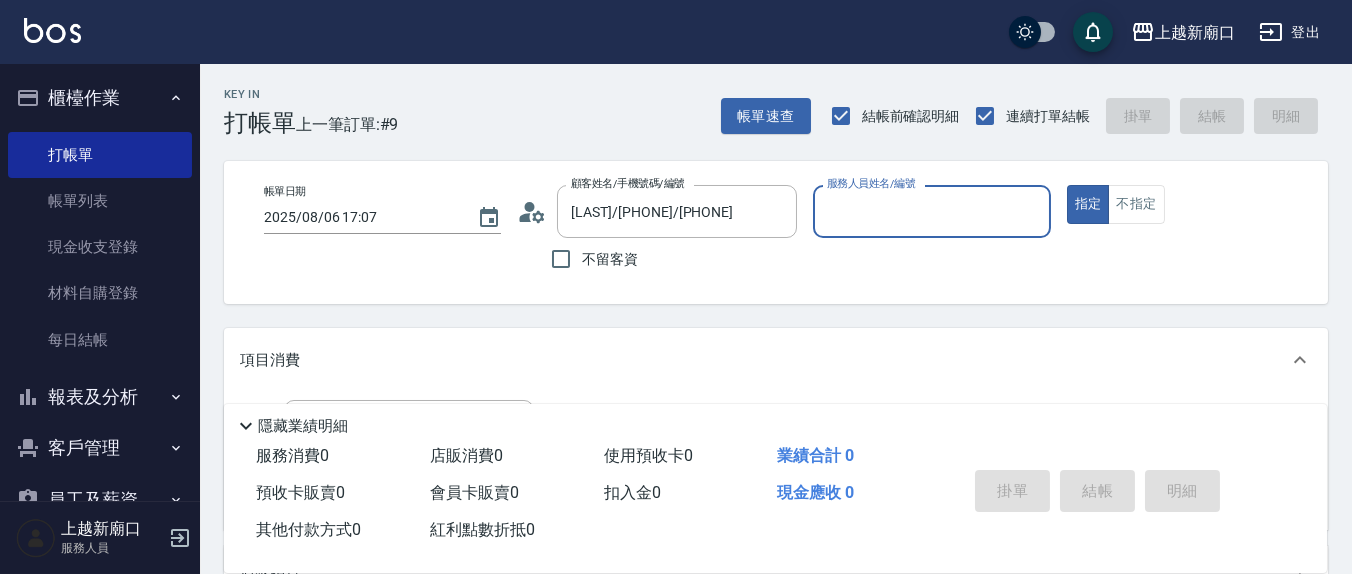 click on "服務人員姓名/編號" at bounding box center [931, 211] 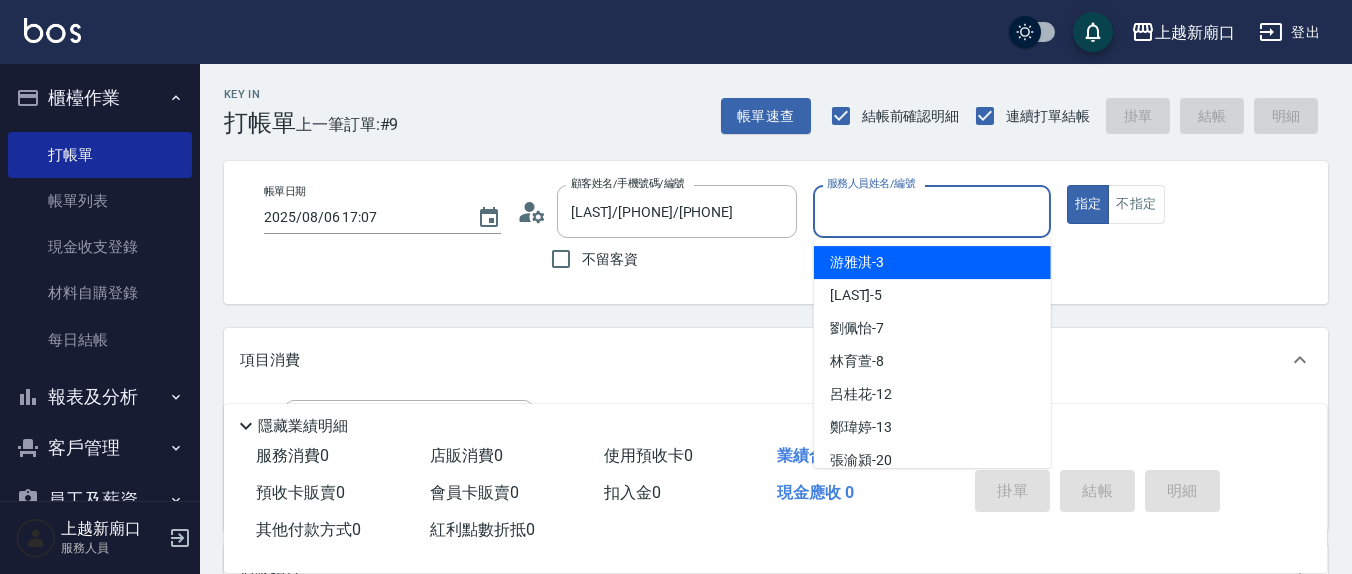 type on "5" 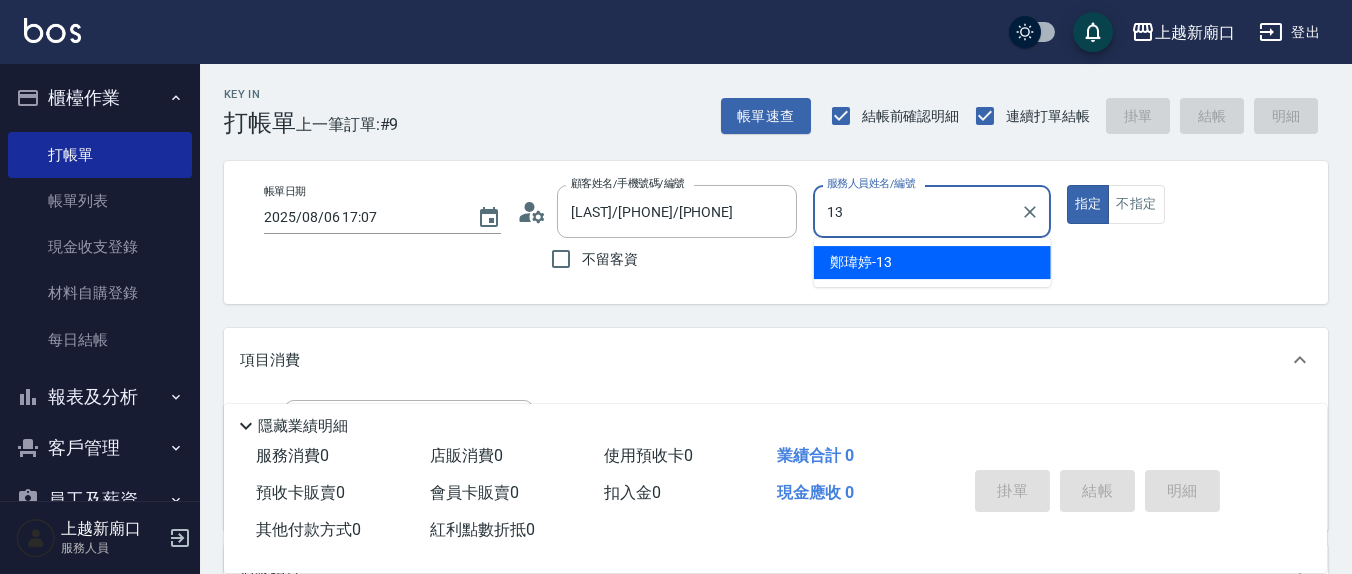 type on "鄭瑋婷-13" 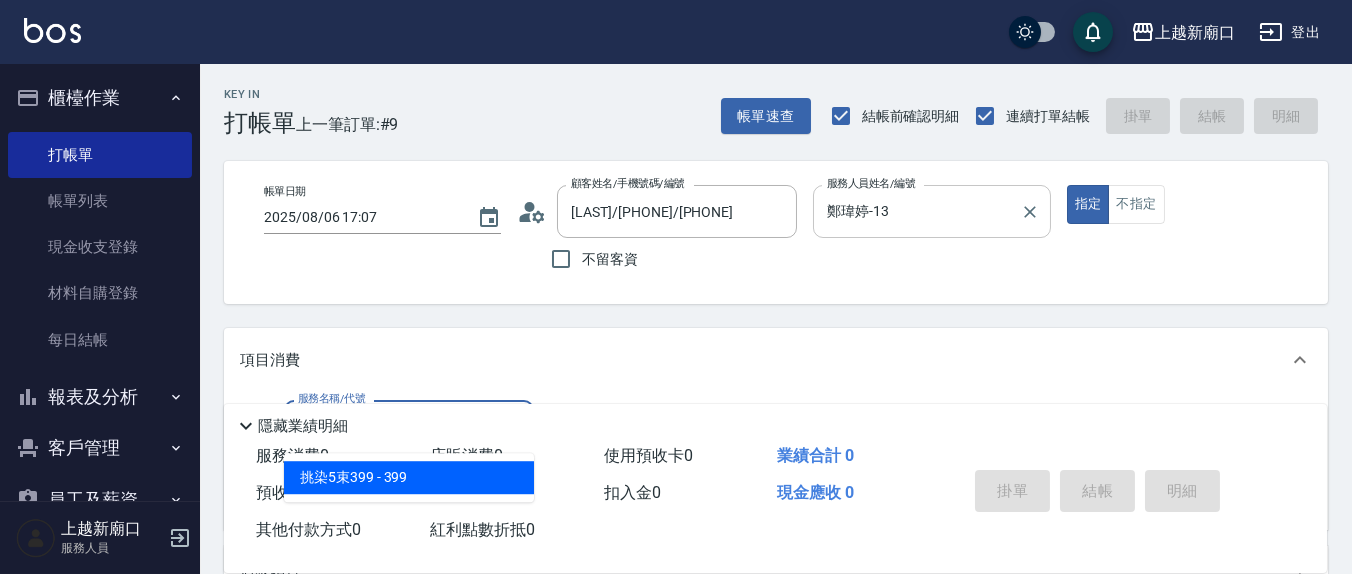 type on "挑染5束399(502)" 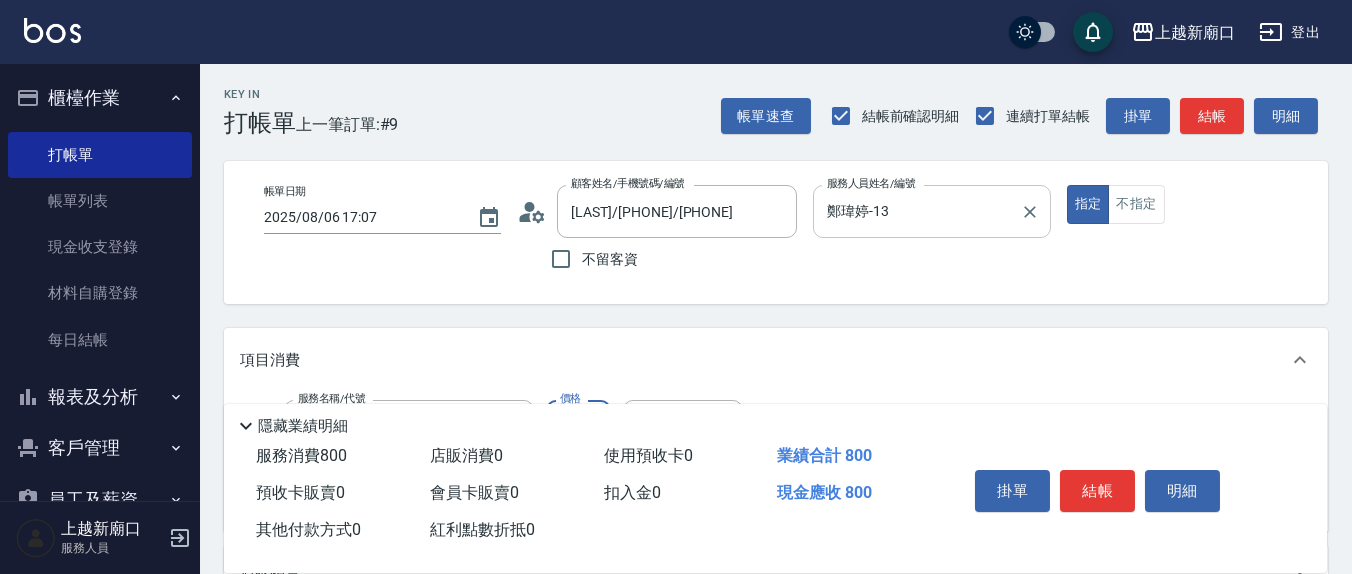 type on "800" 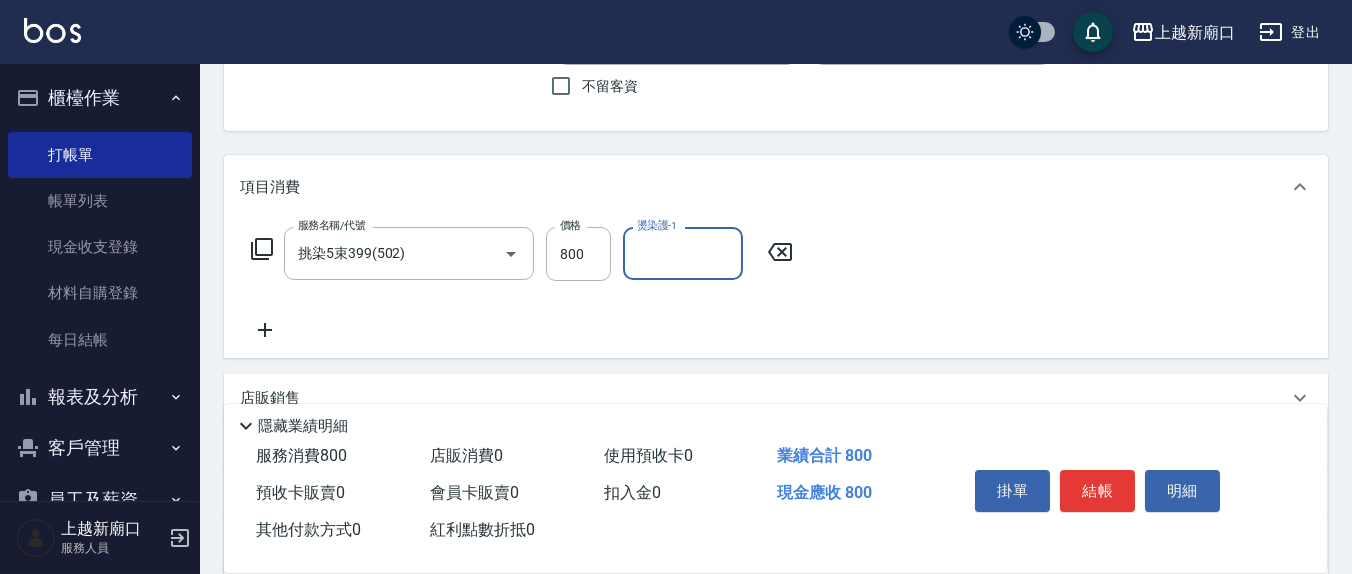 scroll, scrollTop: 208, scrollLeft: 0, axis: vertical 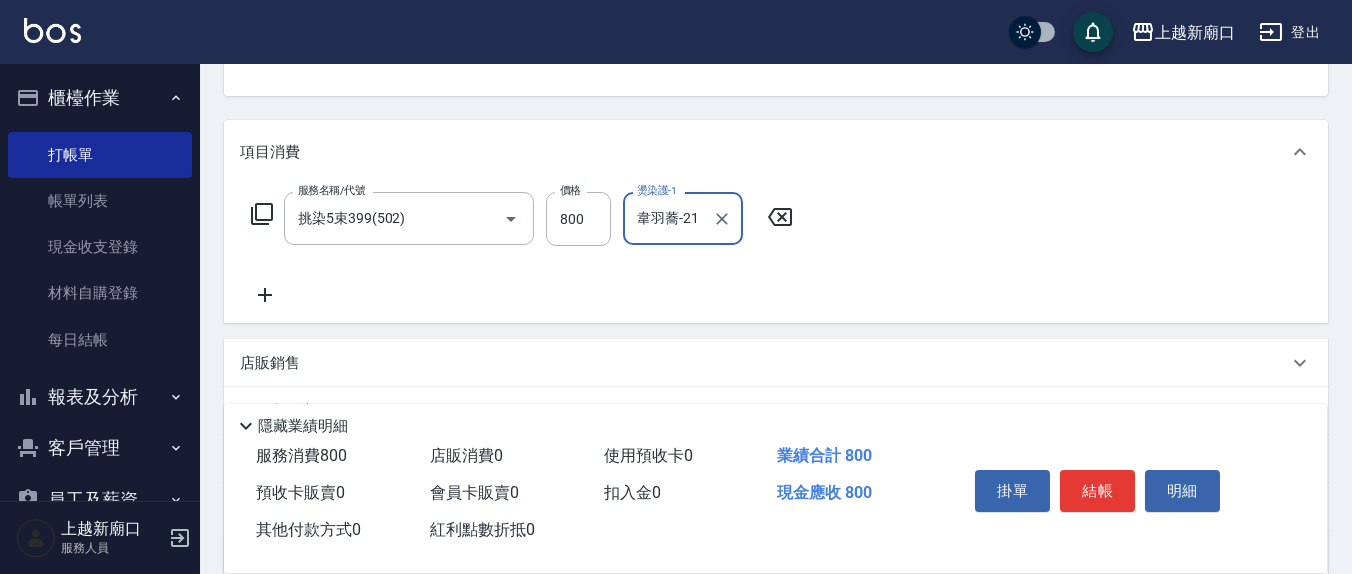 type on "韋羽蕎-21" 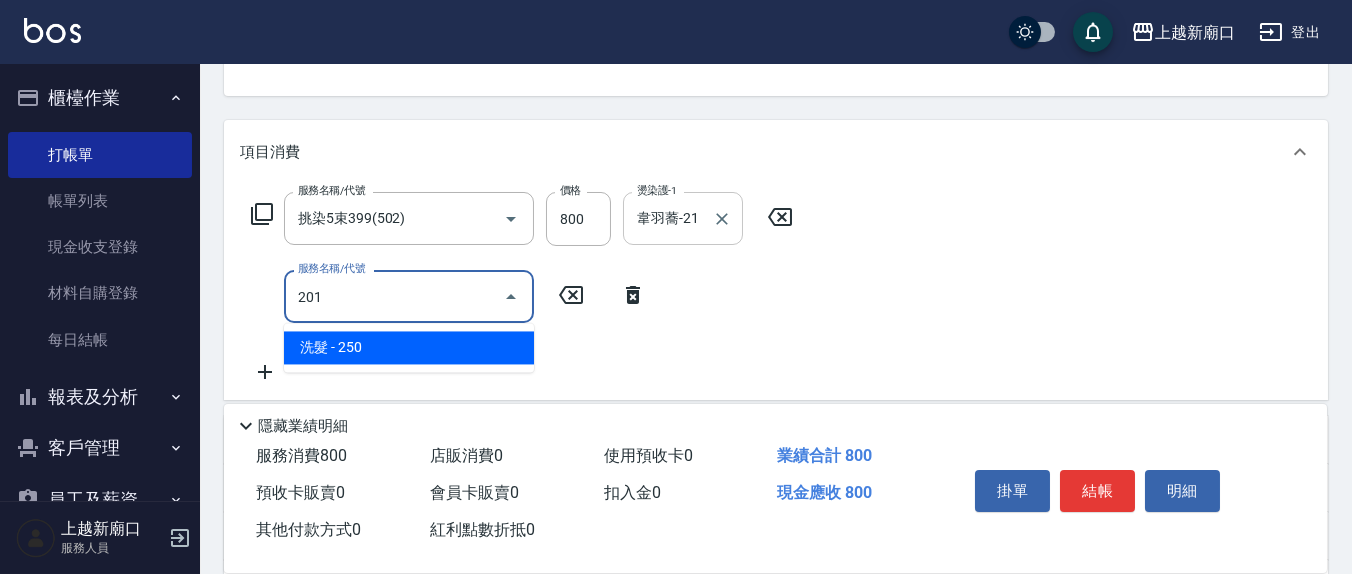 type on "洗髮(201)" 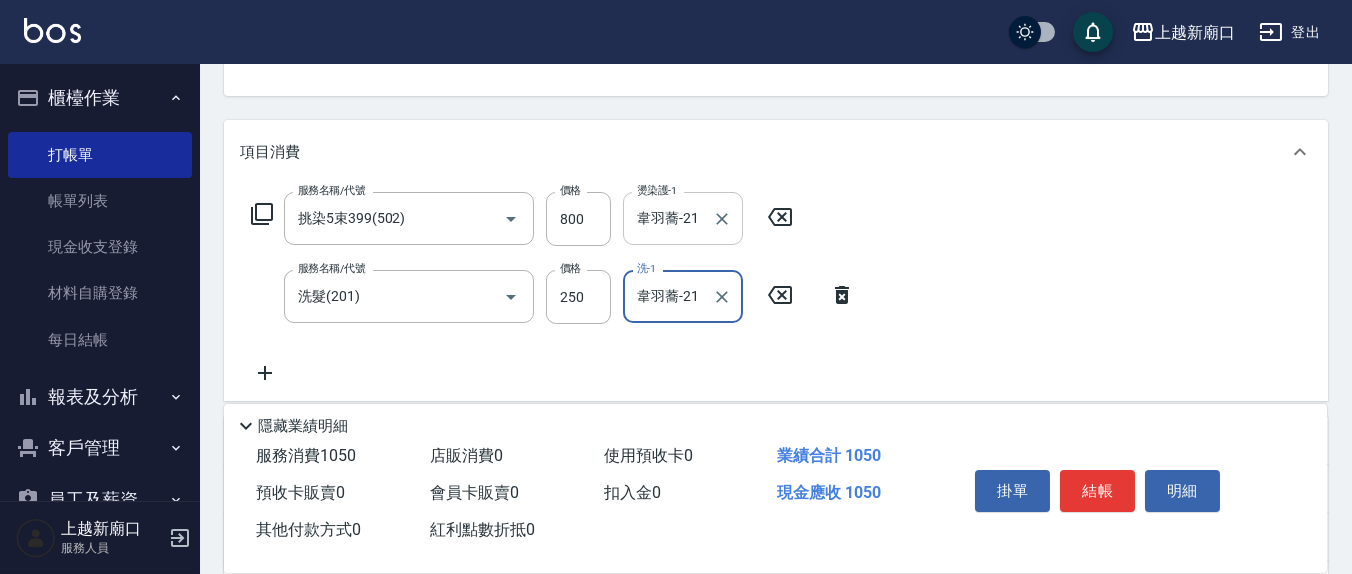 type on "韋羽蕎-21" 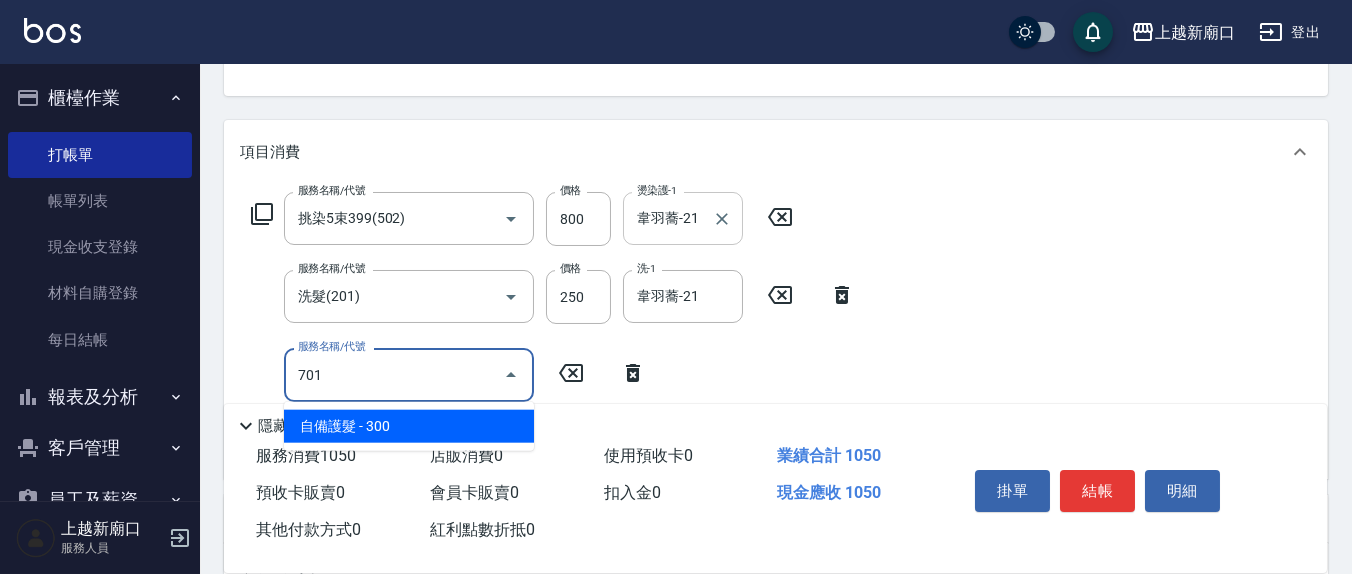 type on "自備護髮(701)" 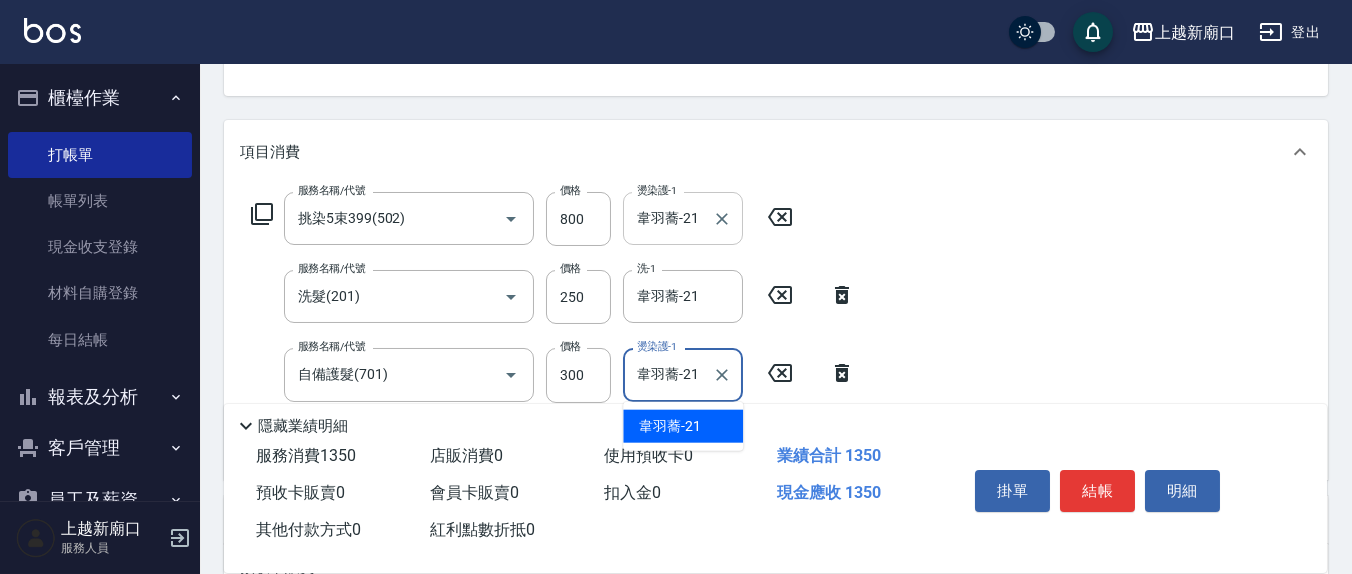 type on "韋羽蕎-21" 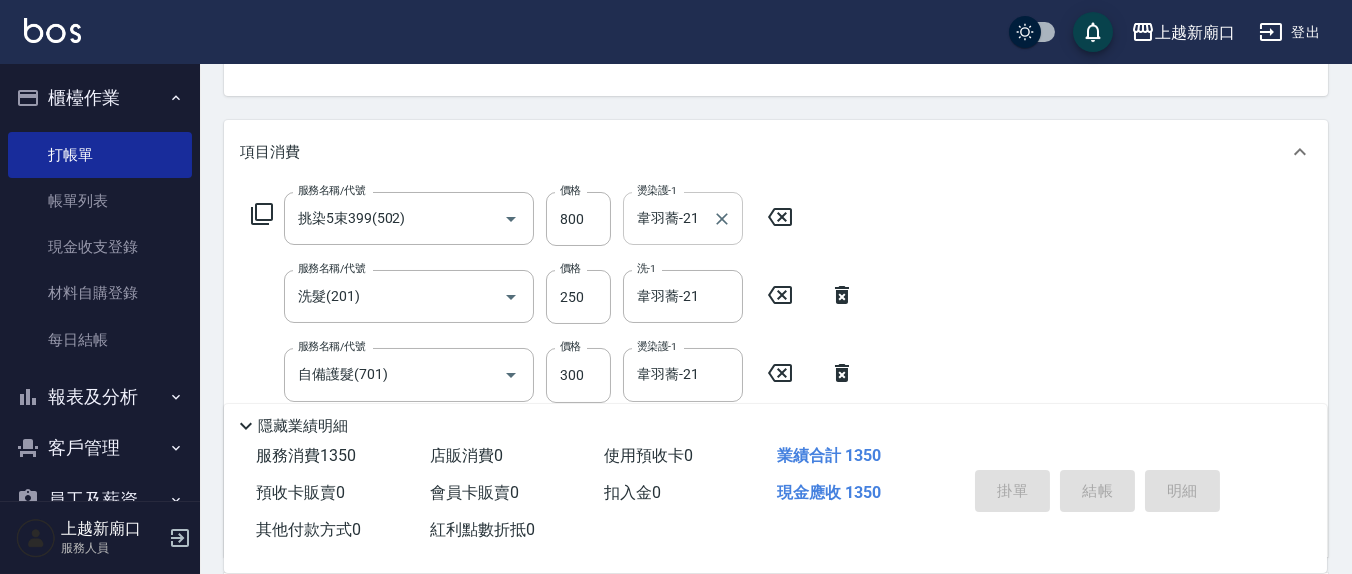 type 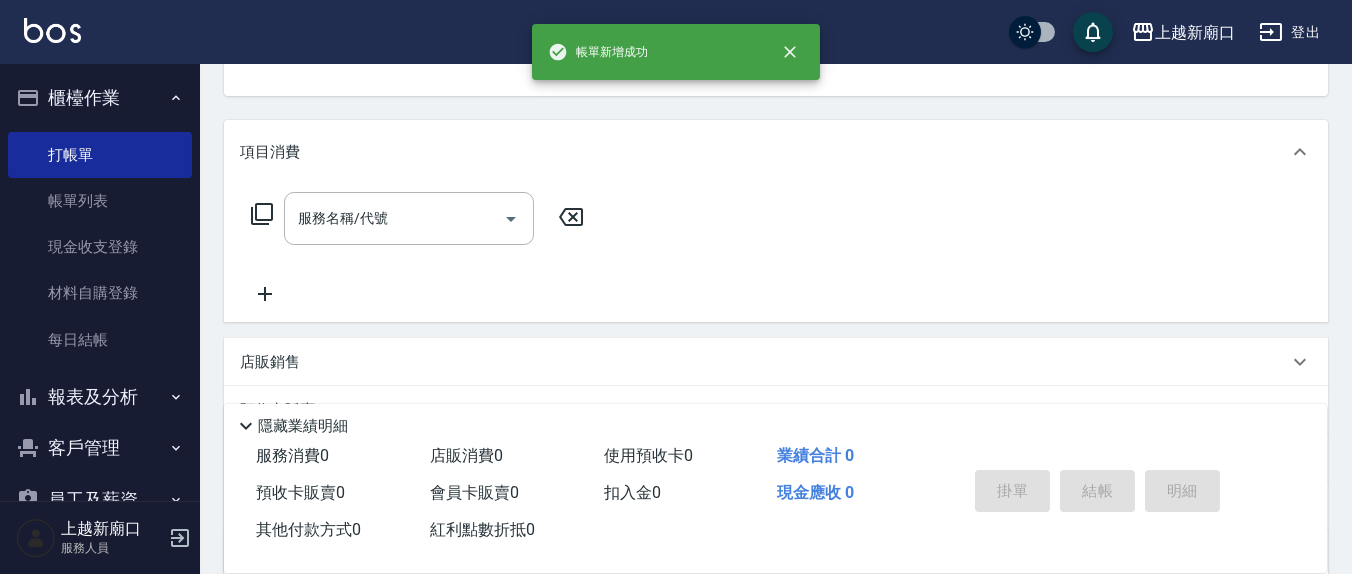 scroll, scrollTop: 193, scrollLeft: 0, axis: vertical 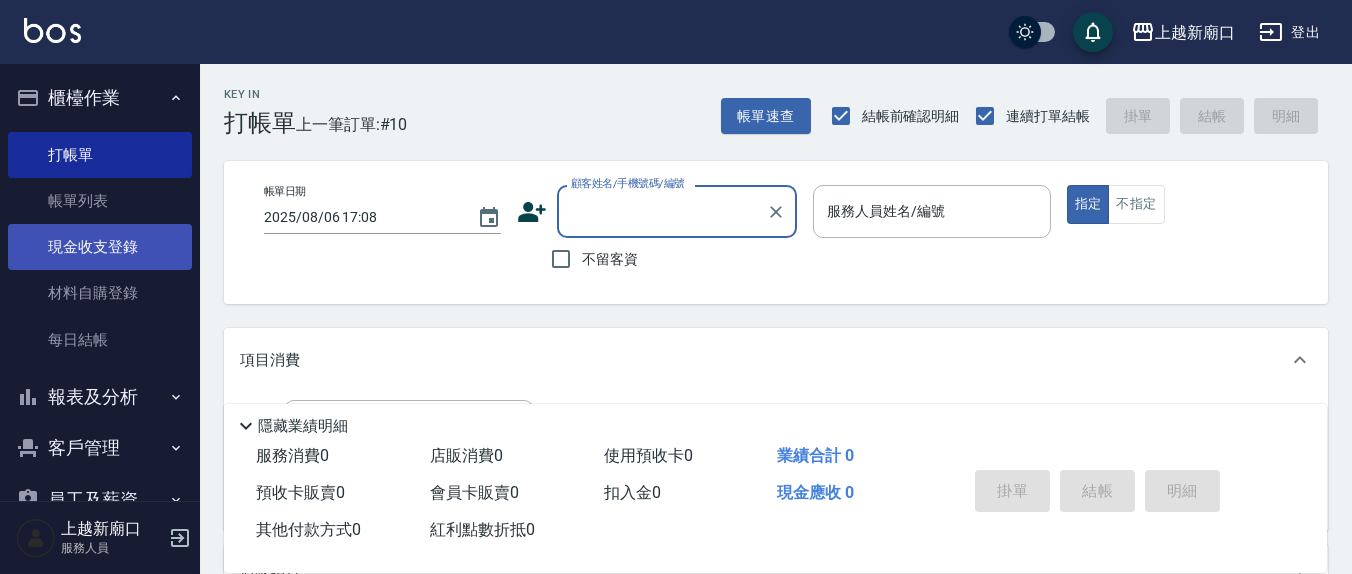 click on "現金收支登錄" at bounding box center (100, 247) 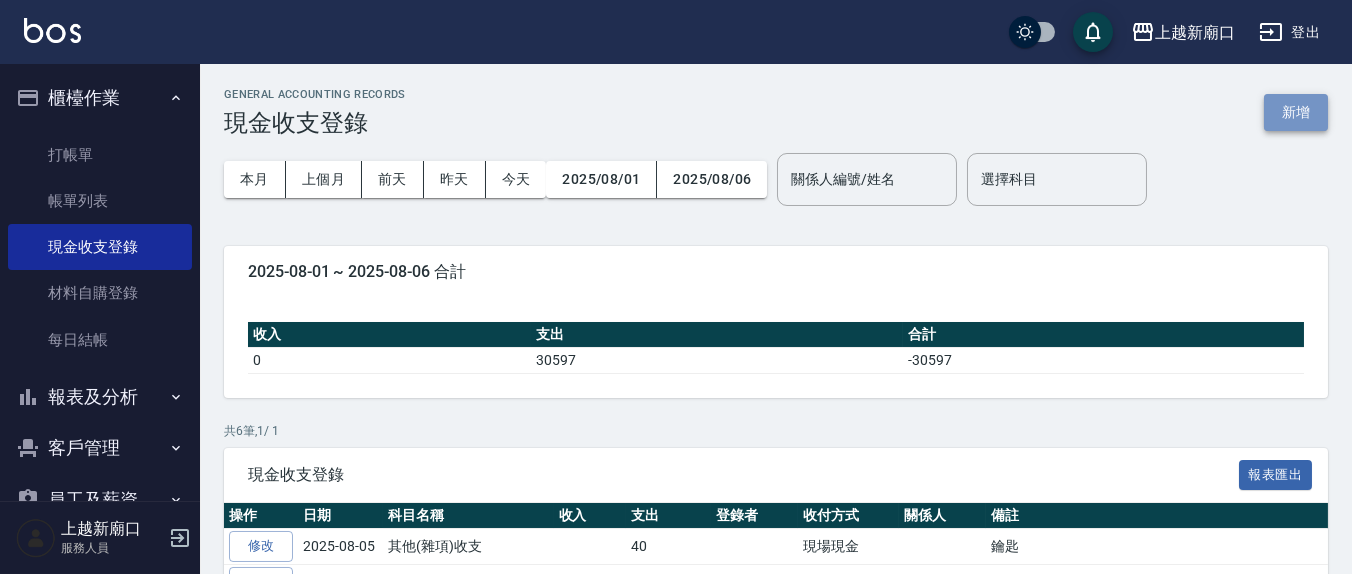 click on "新增" at bounding box center [1296, 112] 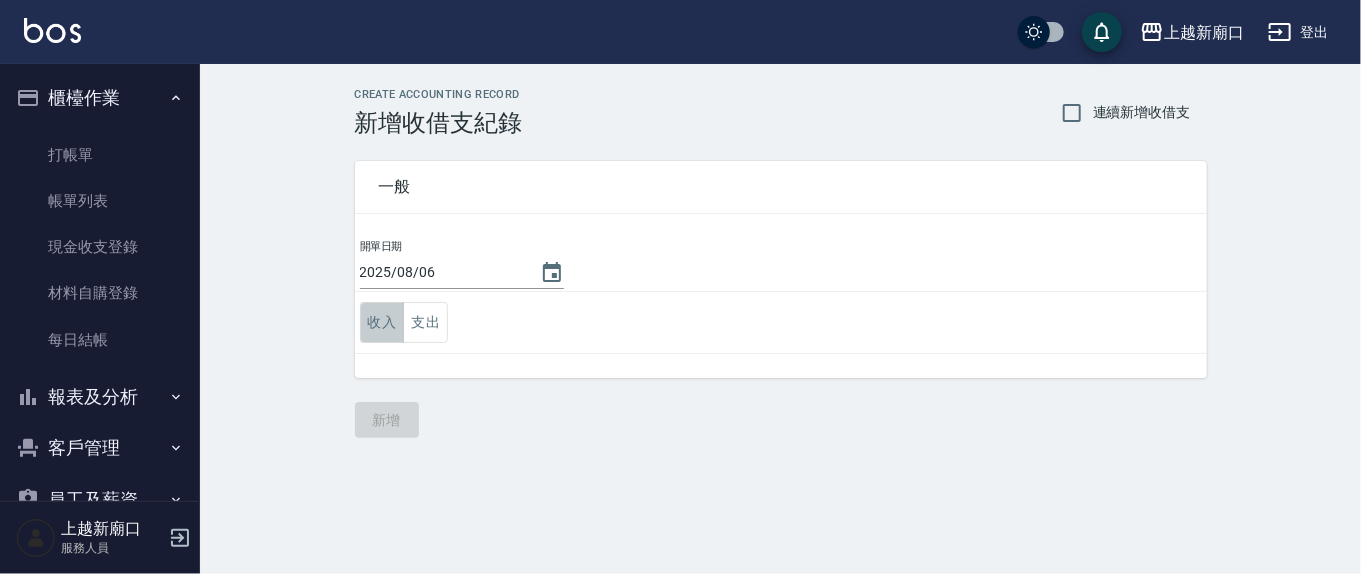 click on "收入" at bounding box center (382, 322) 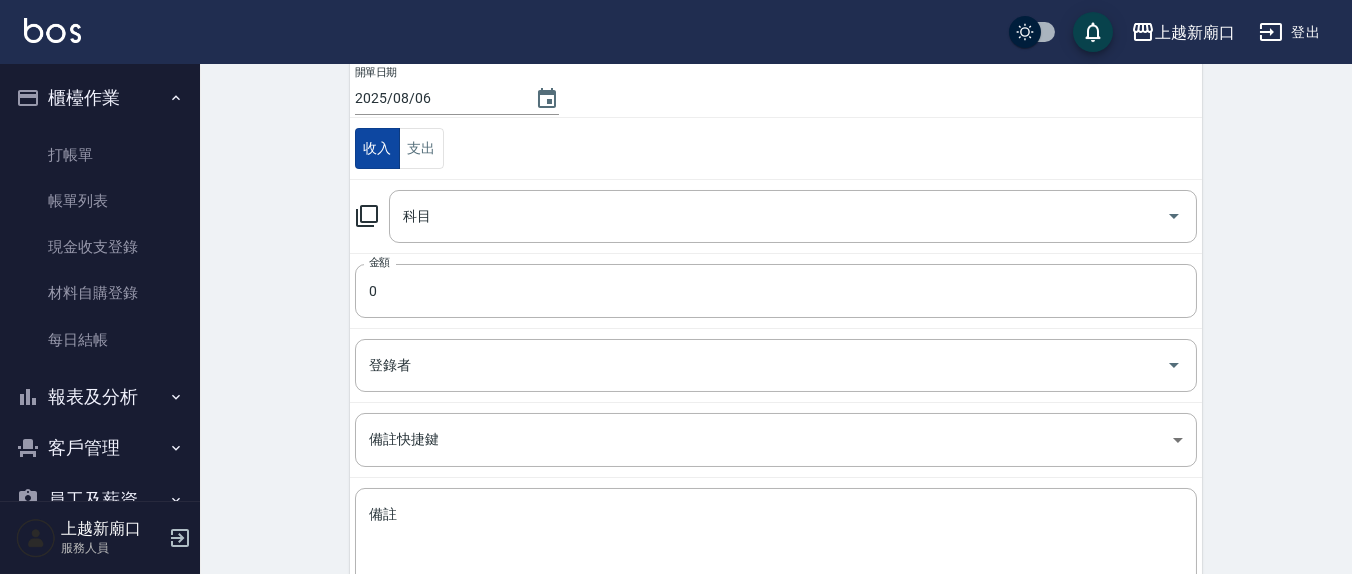 scroll, scrollTop: 208, scrollLeft: 0, axis: vertical 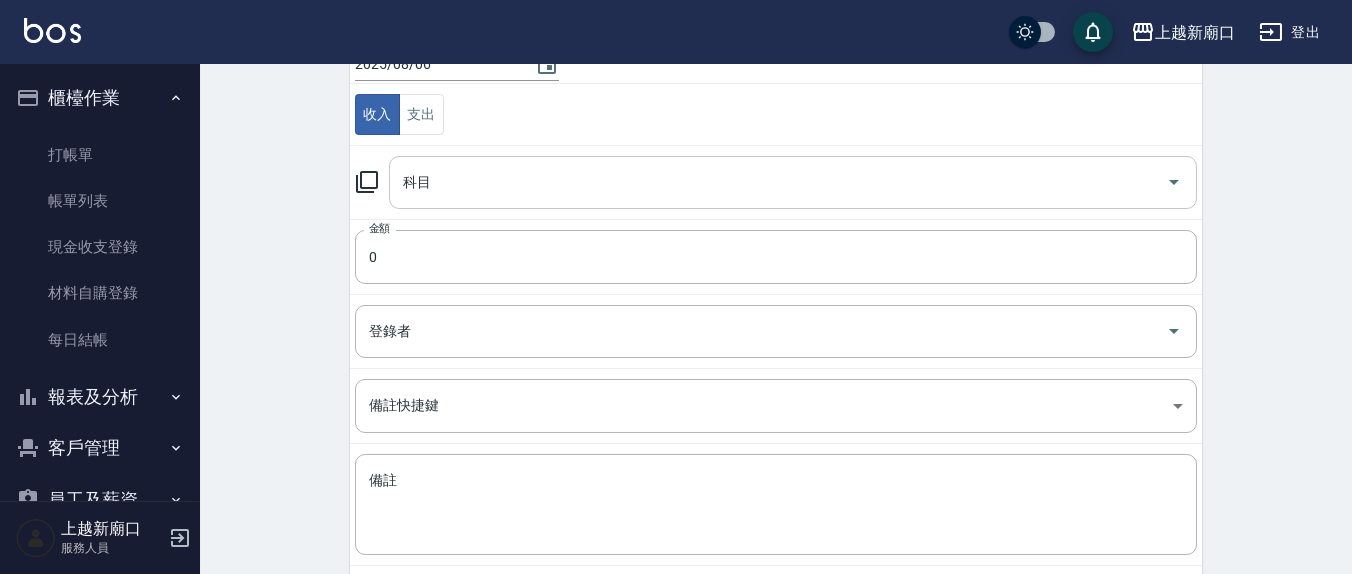 click on "科目" at bounding box center (778, 182) 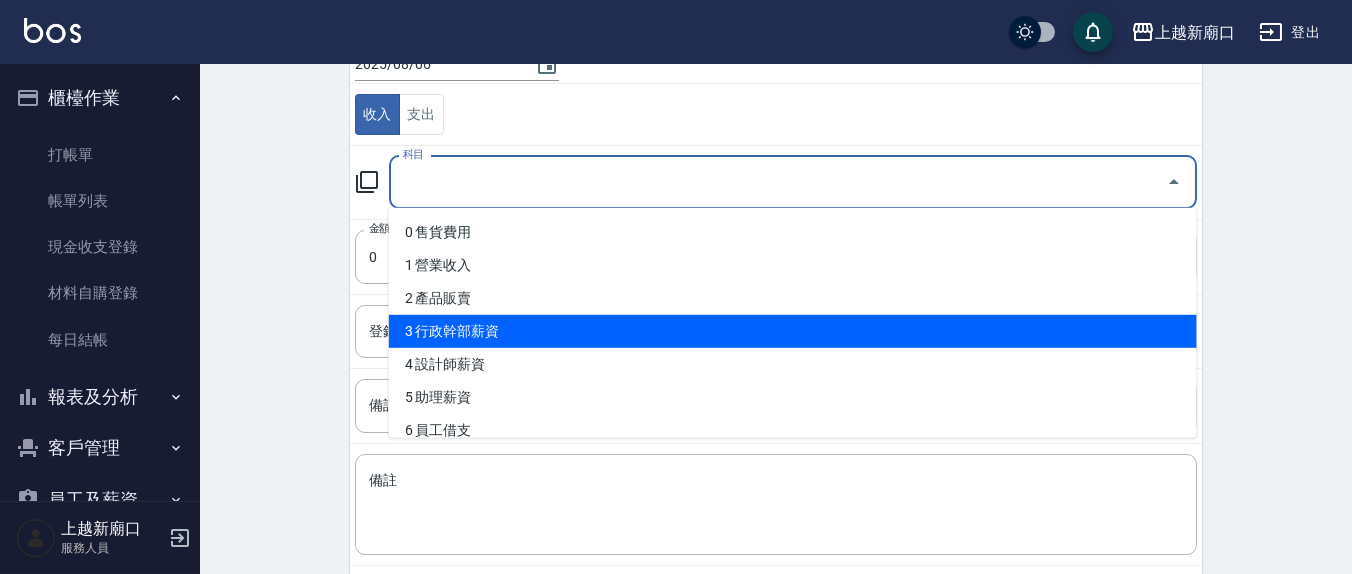 scroll, scrollTop: 208, scrollLeft: 0, axis: vertical 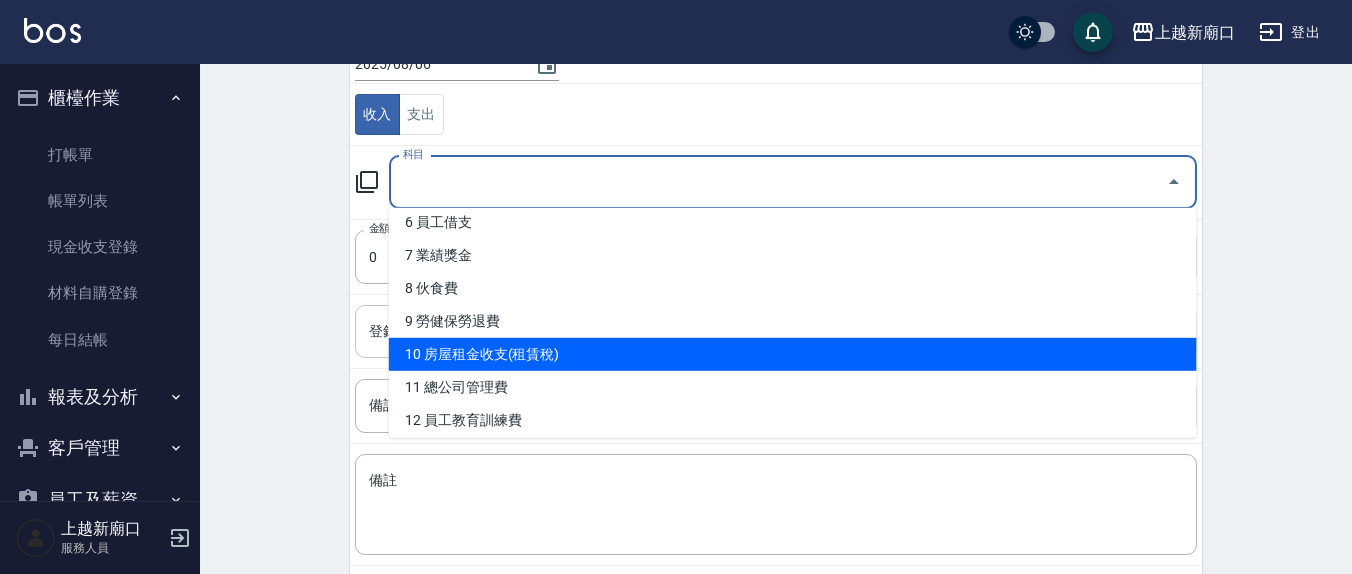 click on "10 房屋租金收支(租賃稅)" at bounding box center [793, 354] 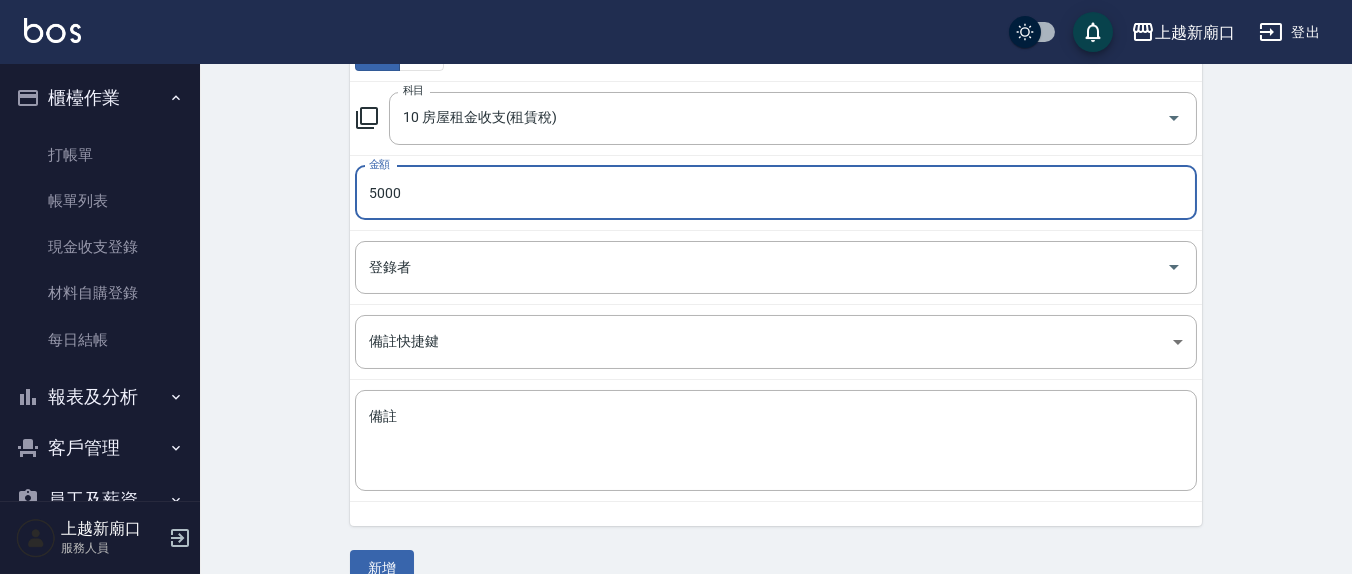 scroll, scrollTop: 306, scrollLeft: 0, axis: vertical 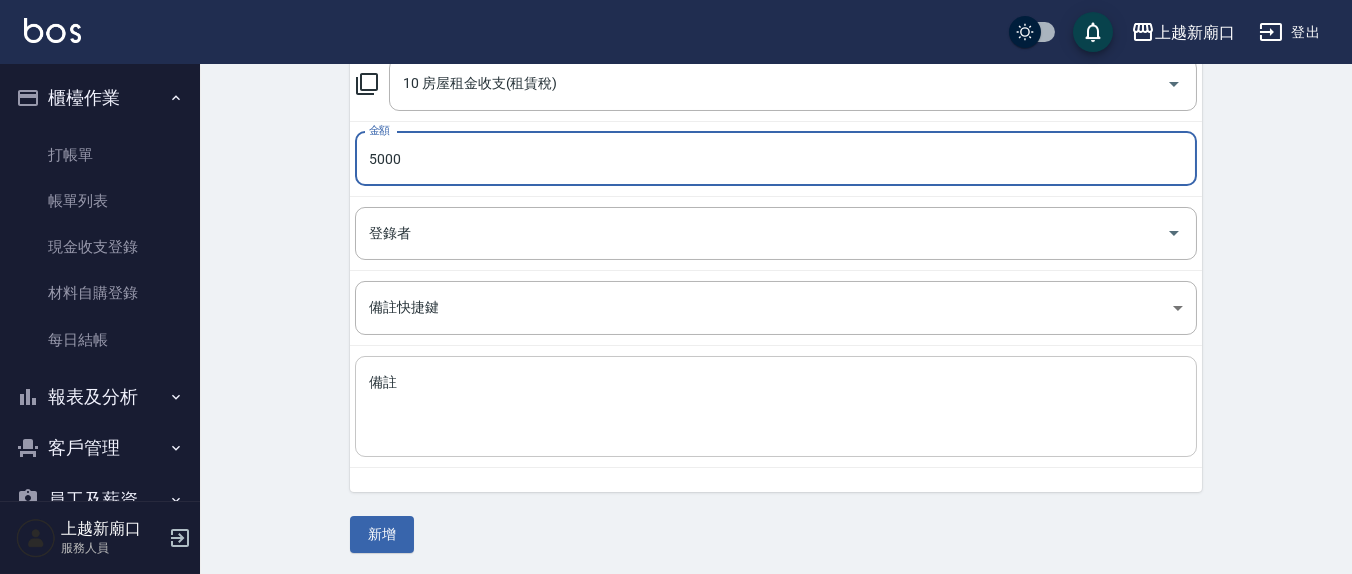type on "5000" 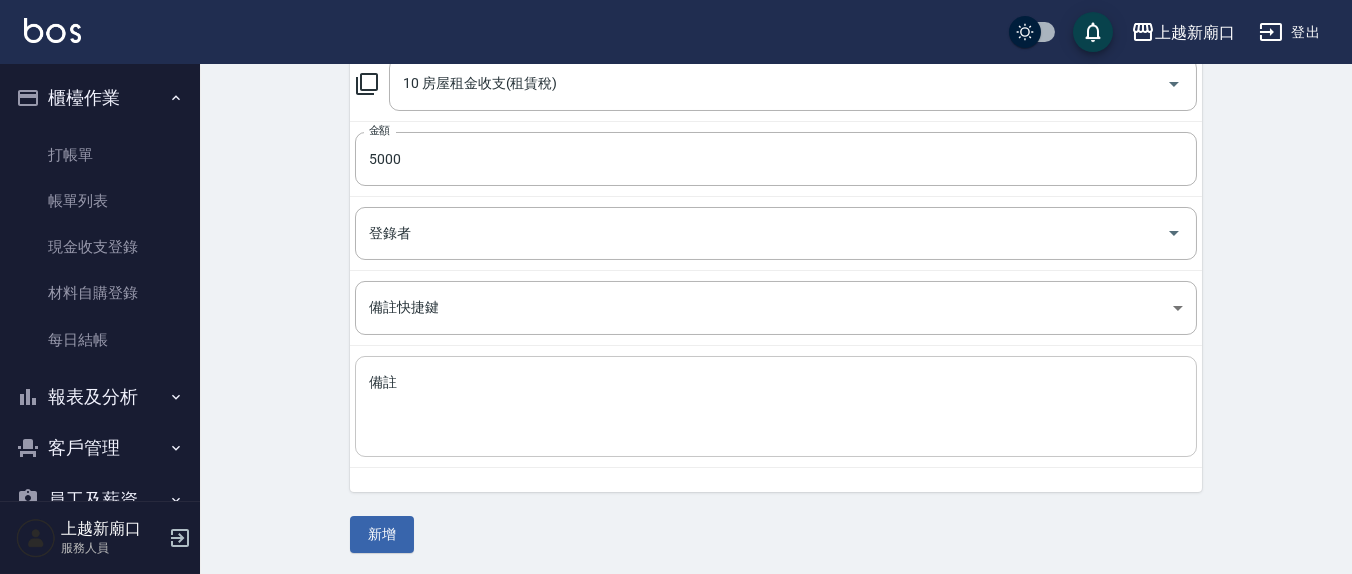 click on "x 備註" at bounding box center [776, 406] 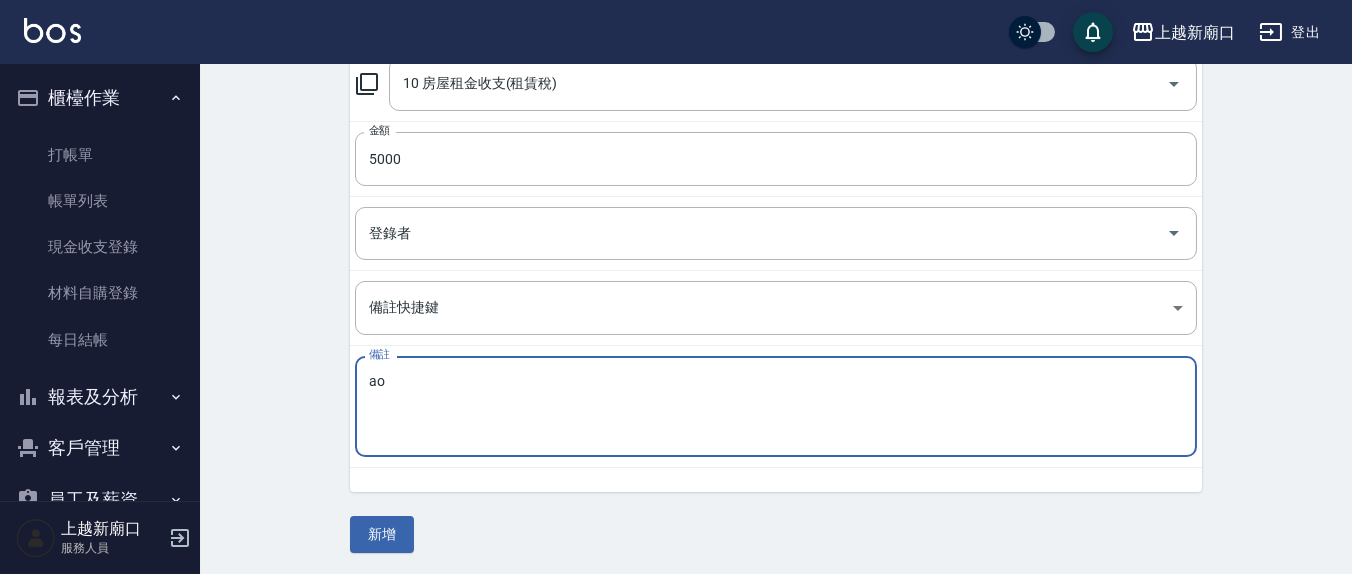 type on "a" 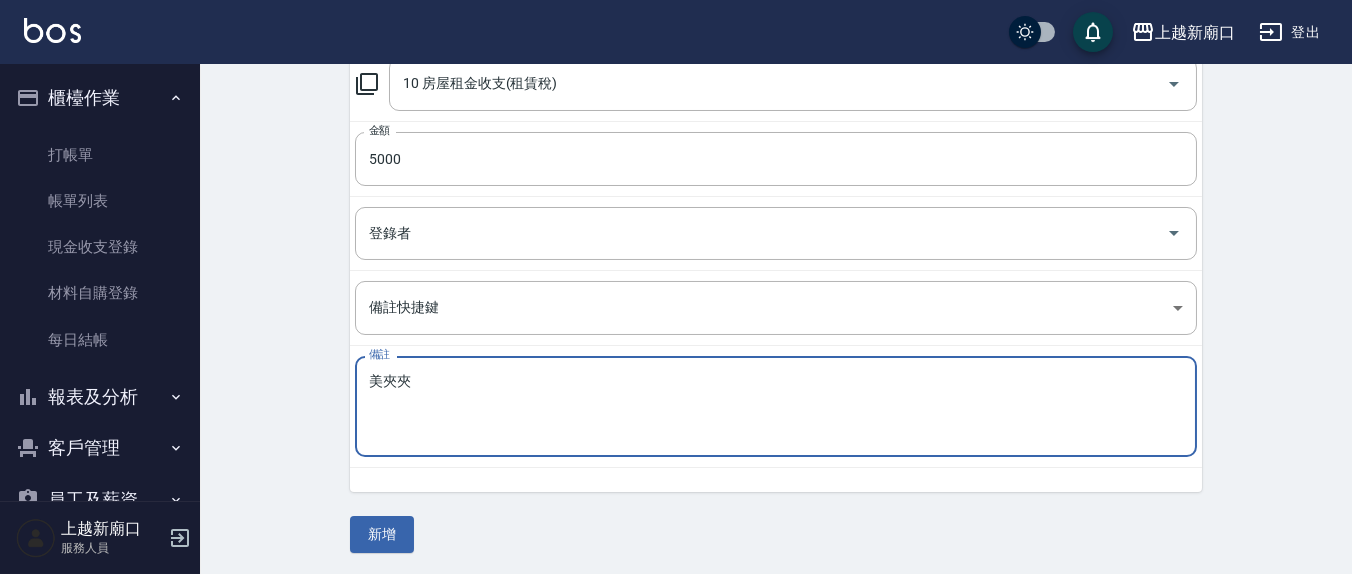 click on "美夾夾" at bounding box center [776, 407] 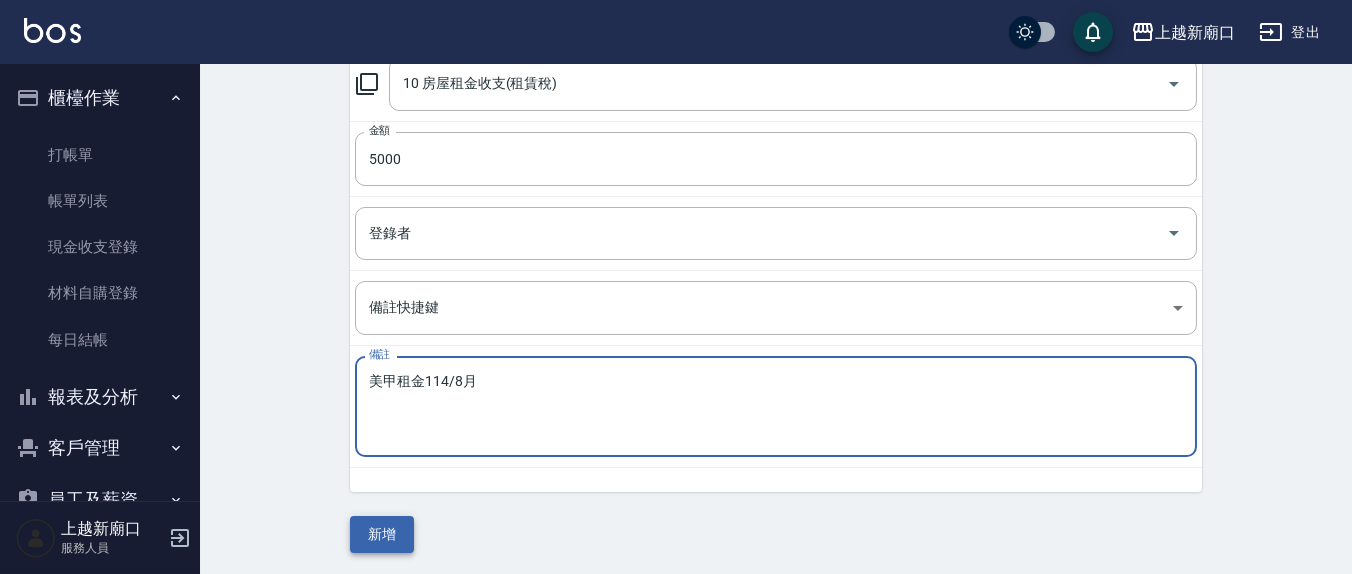 type on "美甲租金114/8月" 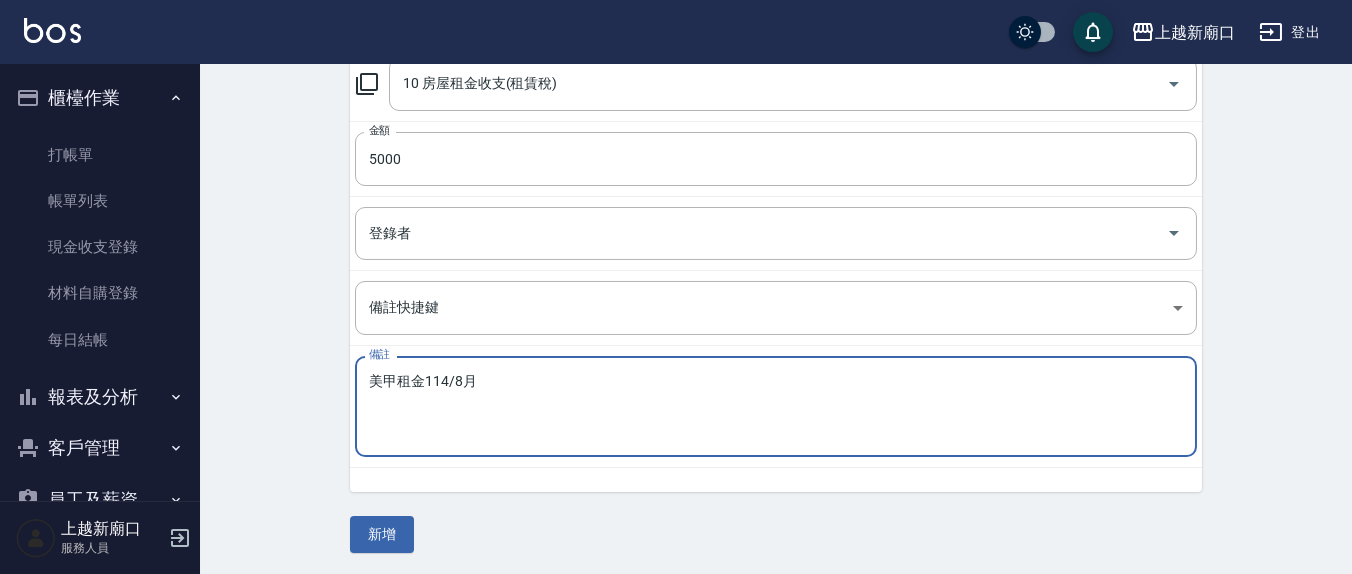 click on "新增" at bounding box center (382, 534) 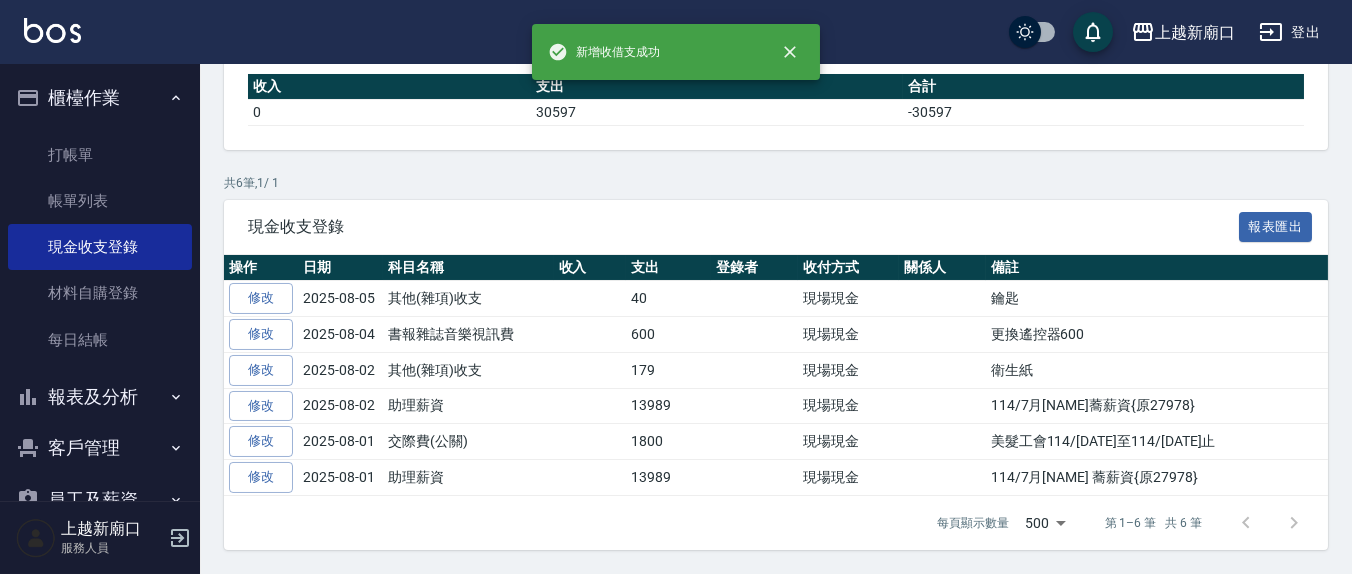scroll, scrollTop: 0, scrollLeft: 0, axis: both 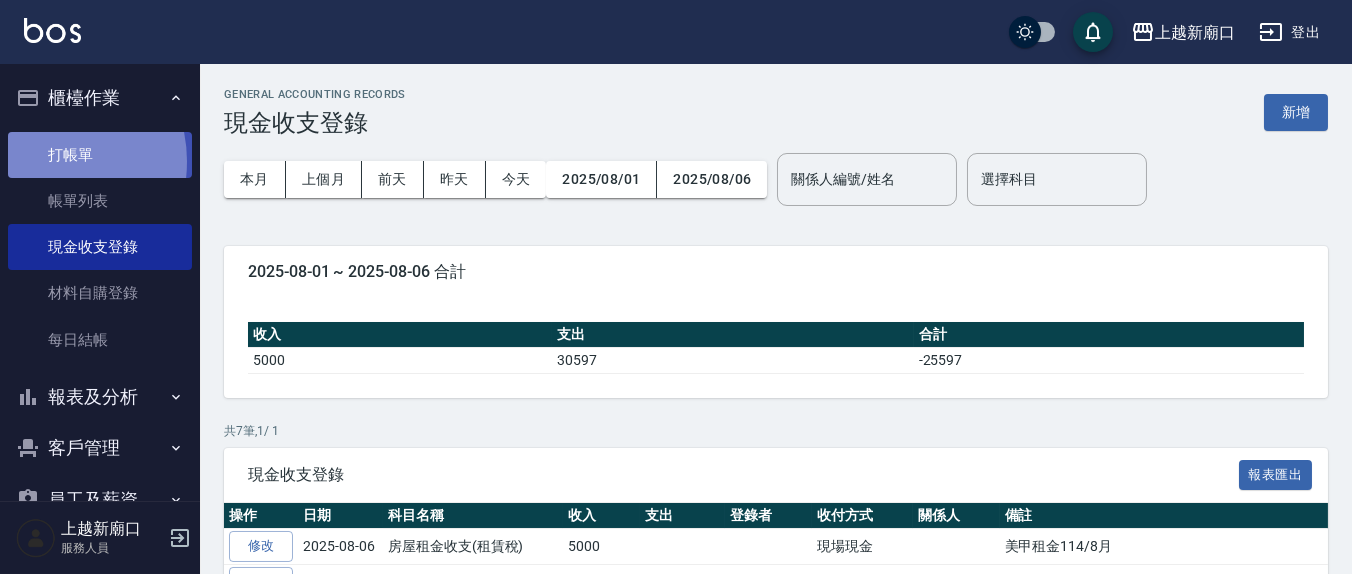 click on "打帳單" at bounding box center [100, 155] 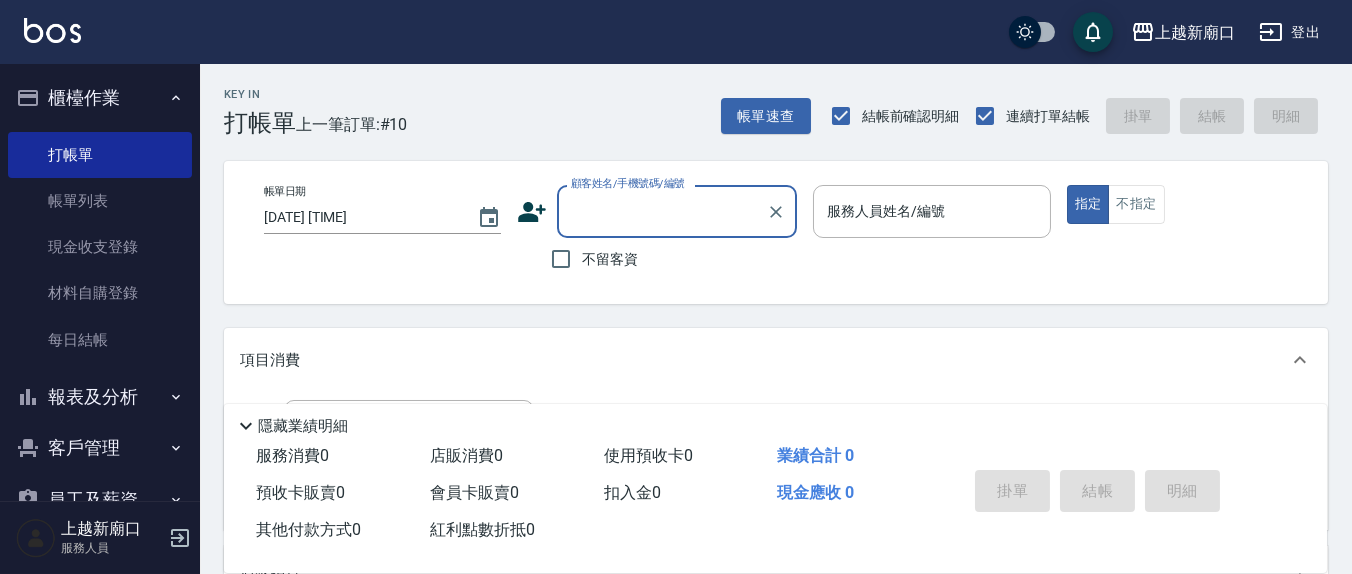 drag, startPoint x: 555, startPoint y: 261, endPoint x: 881, endPoint y: 246, distance: 326.3449 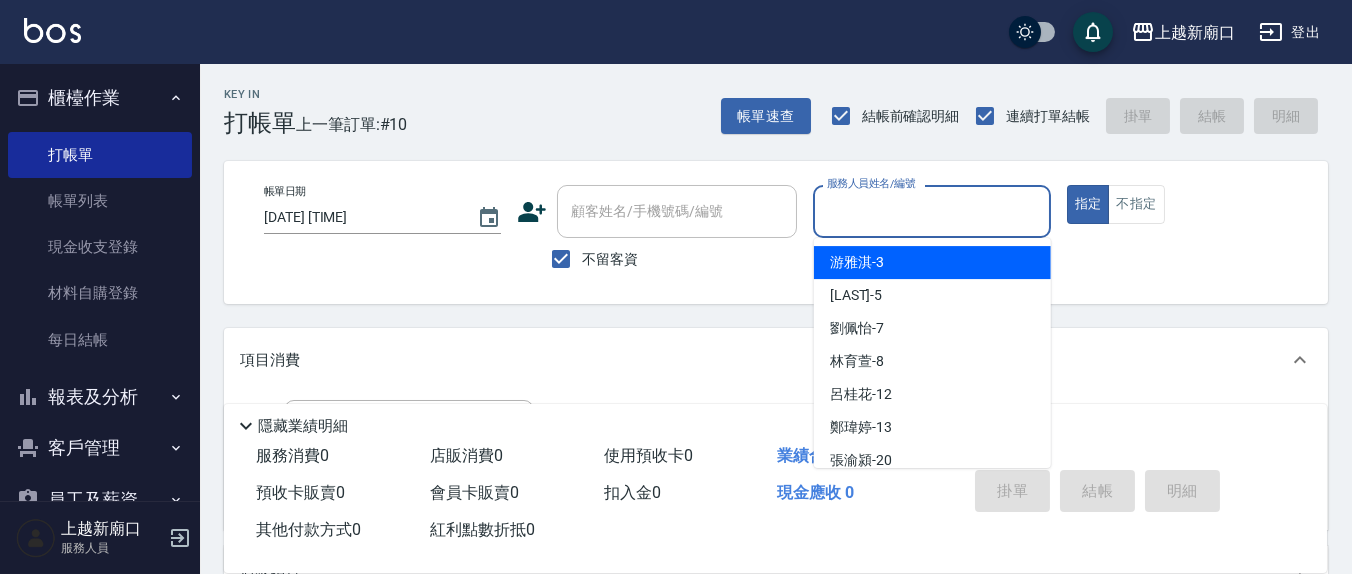 drag, startPoint x: 937, startPoint y: 222, endPoint x: 892, endPoint y: 209, distance: 46.840153 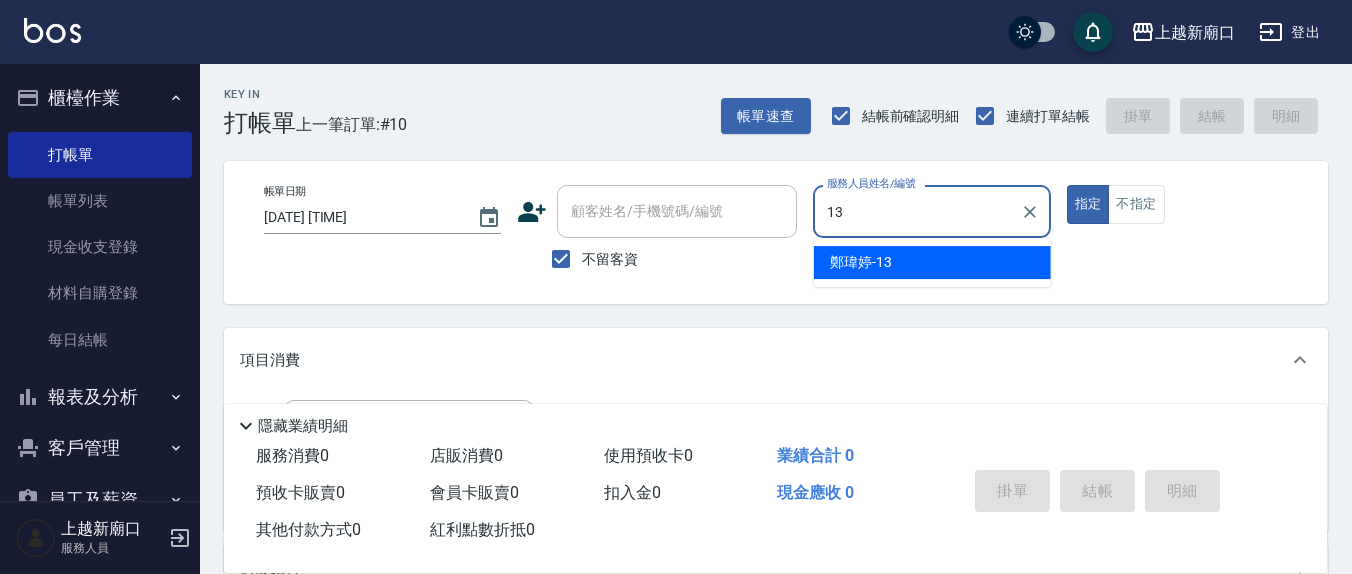 type on "13" 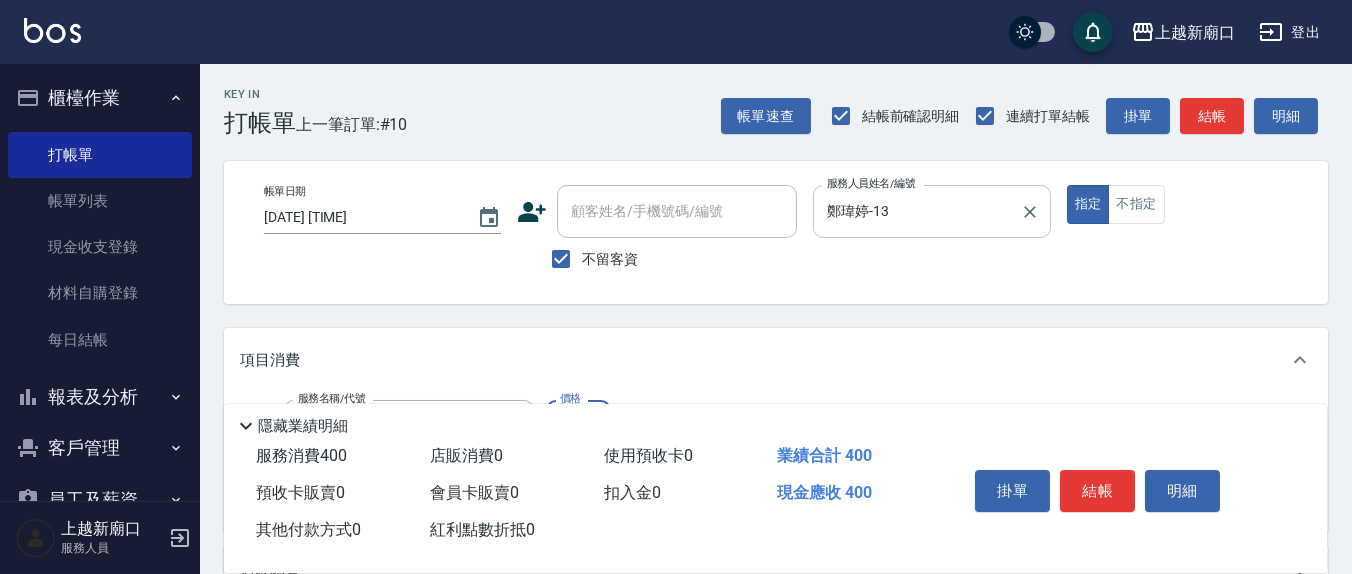 type on "剪髮(401)" 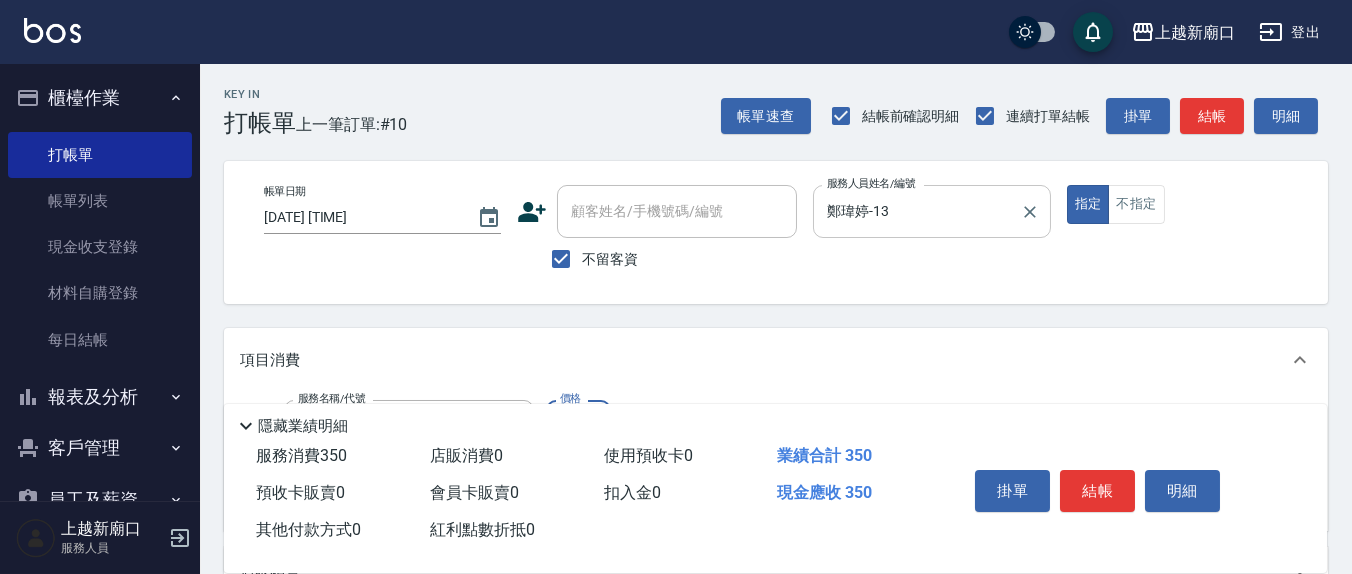 type on "350" 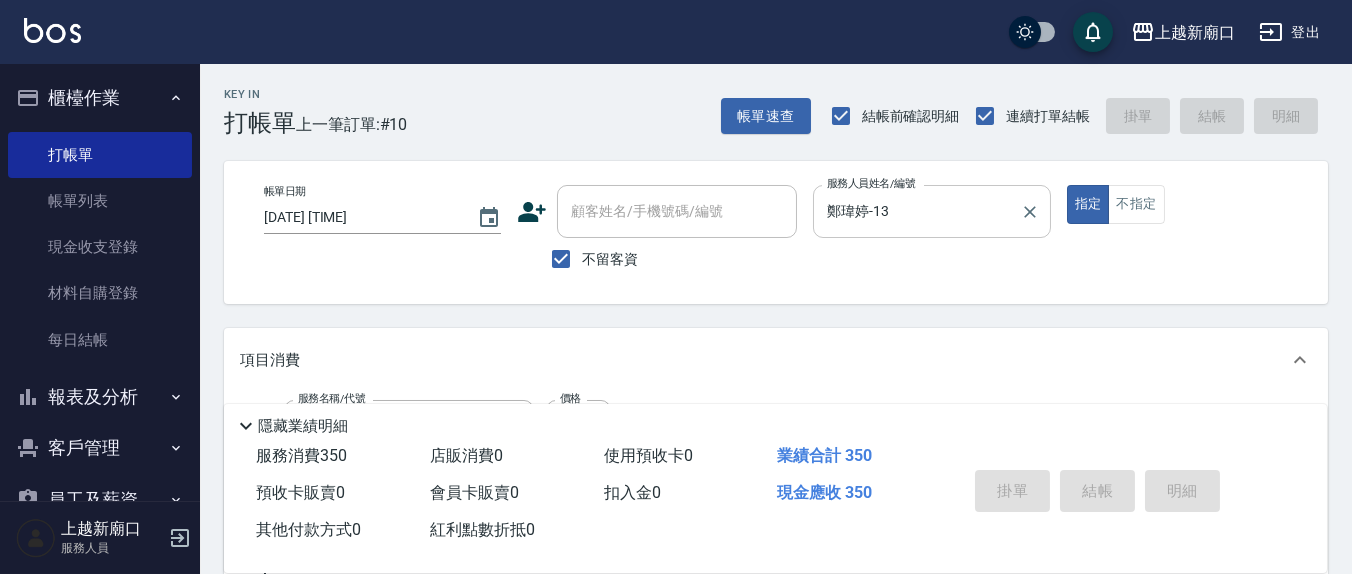 type 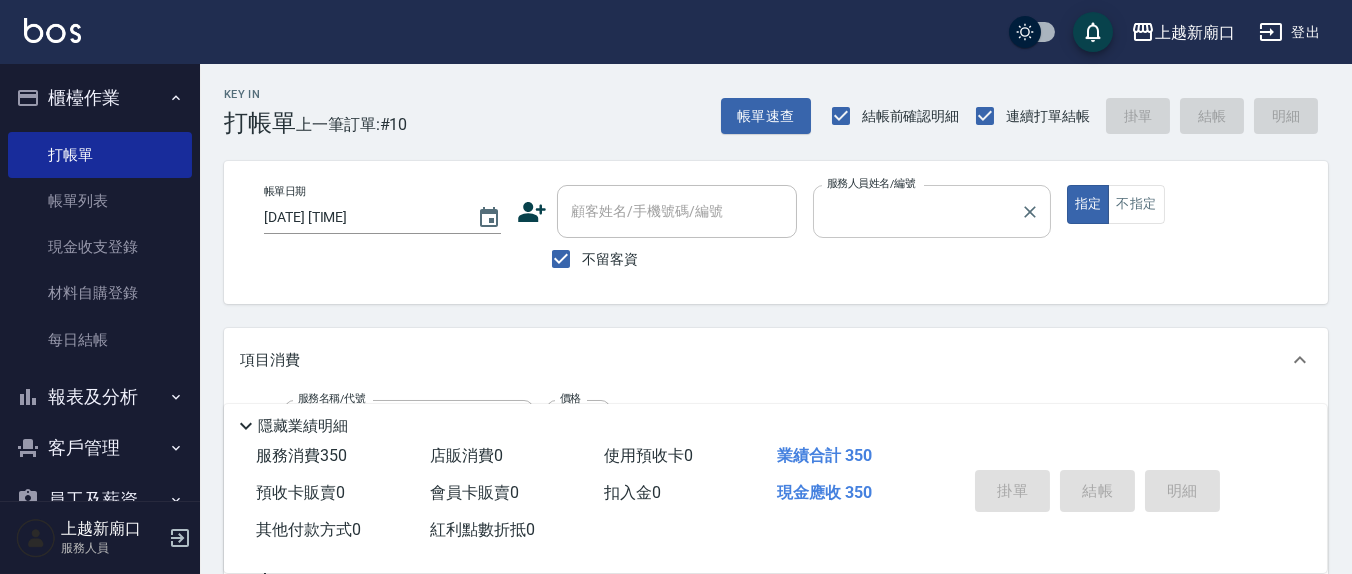 type 